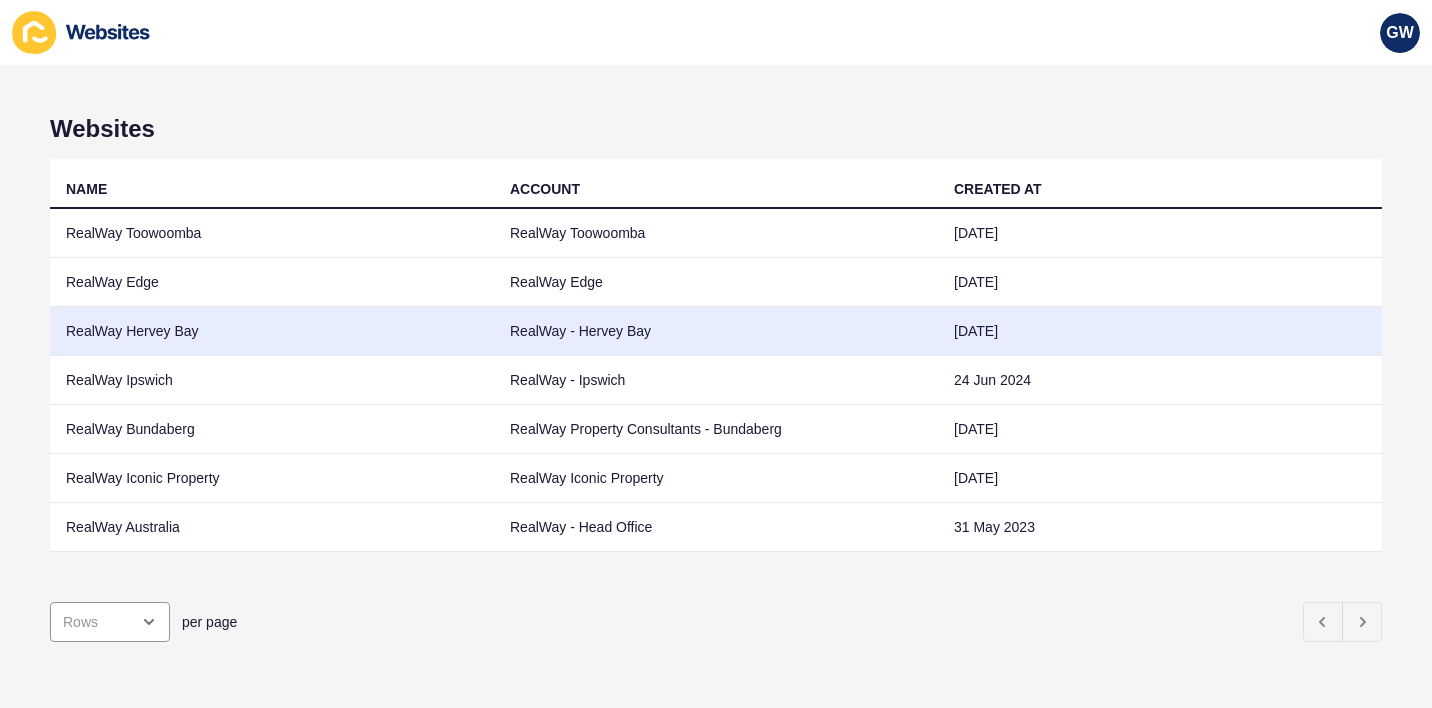 scroll, scrollTop: 0, scrollLeft: 0, axis: both 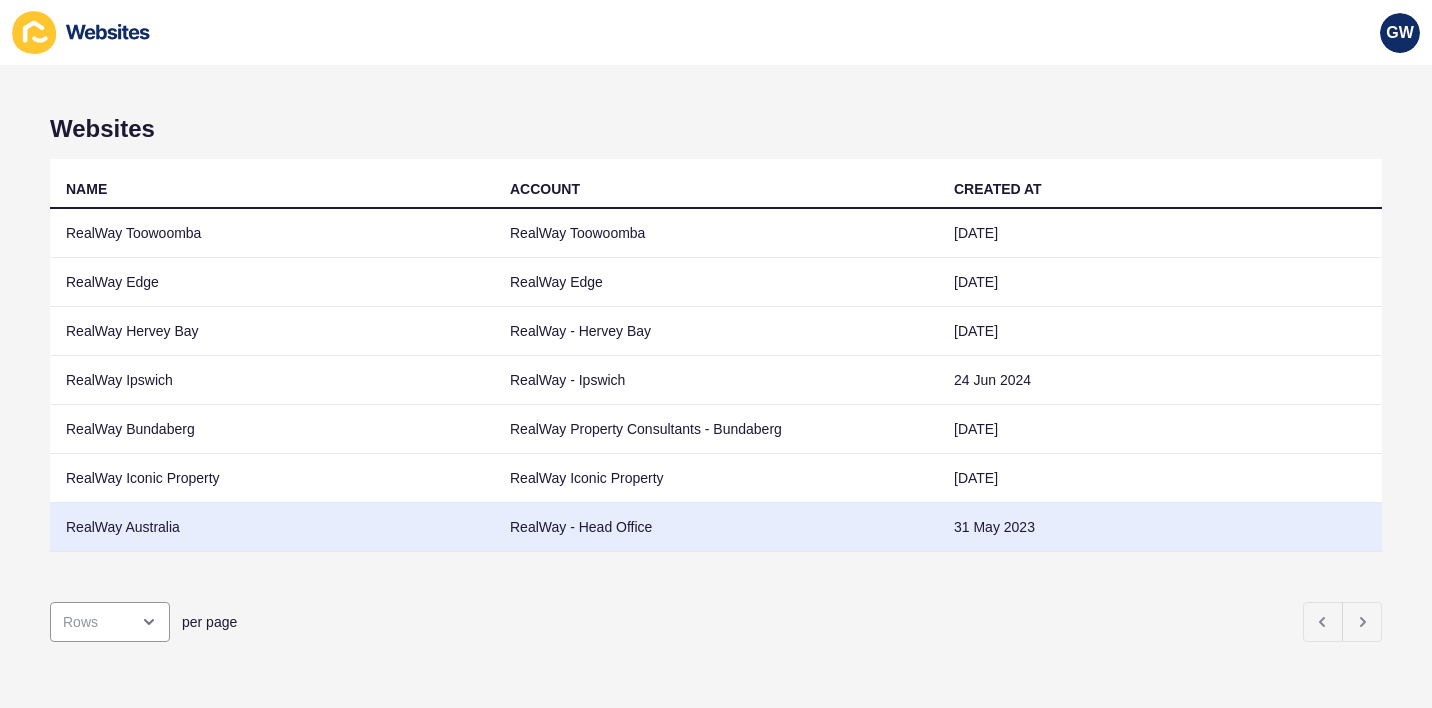 click on "RealWay Australia" at bounding box center (272, 527) 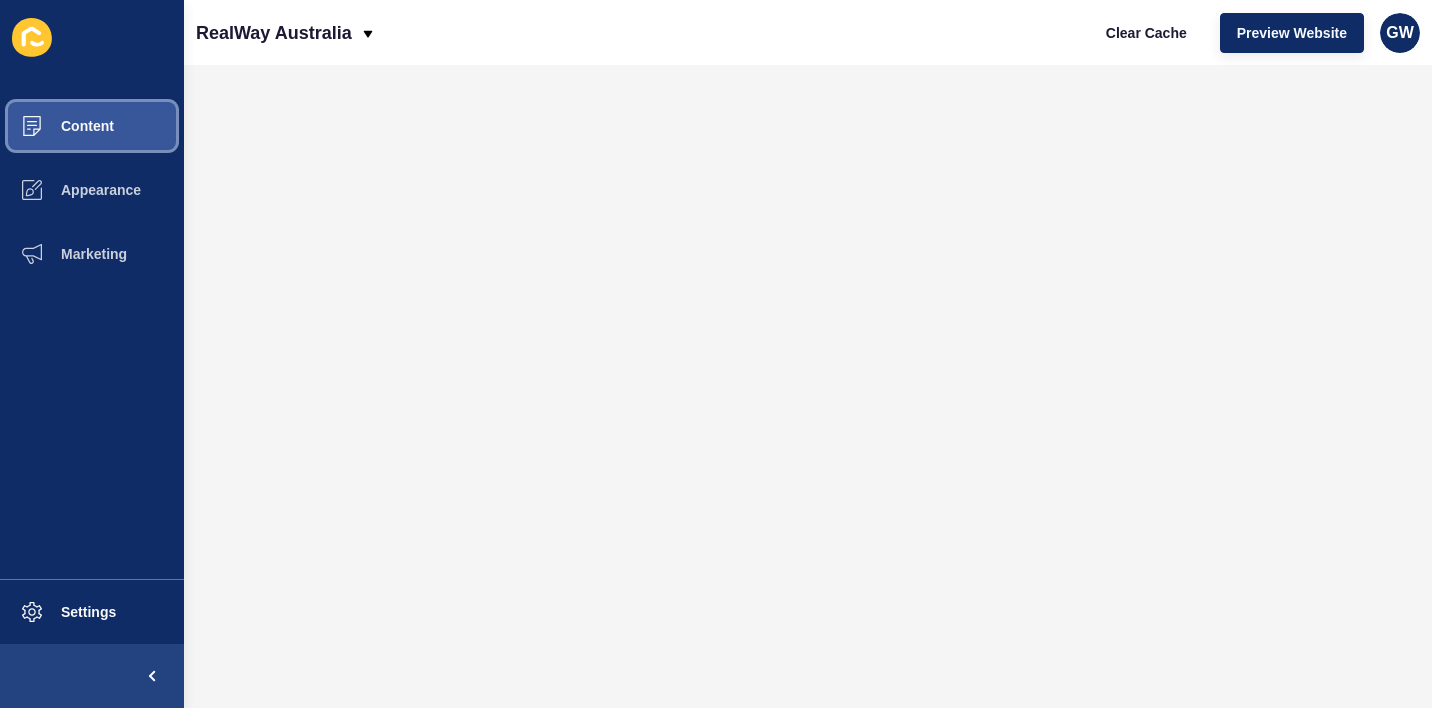 click on "Content" at bounding box center (55, 126) 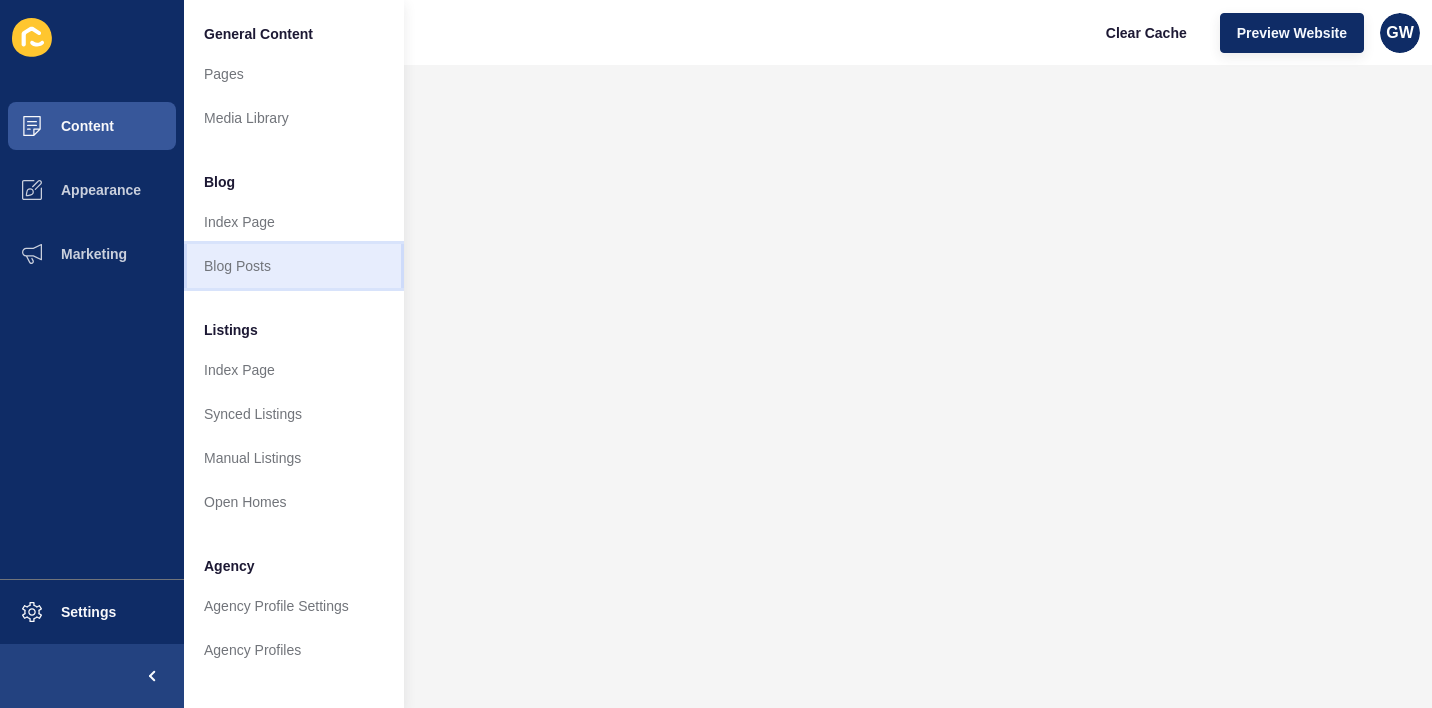 click on "Blog Posts" at bounding box center (294, 266) 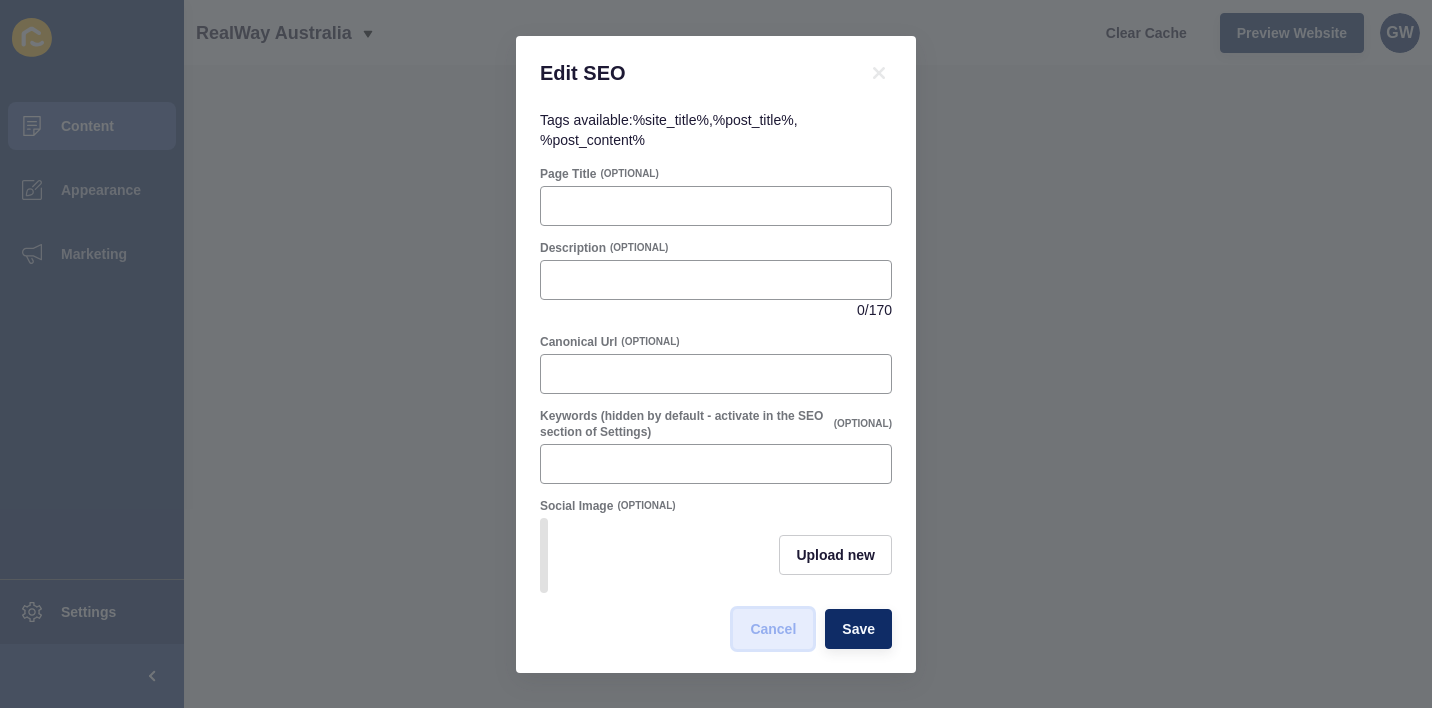 click on "Cancel" at bounding box center (773, 629) 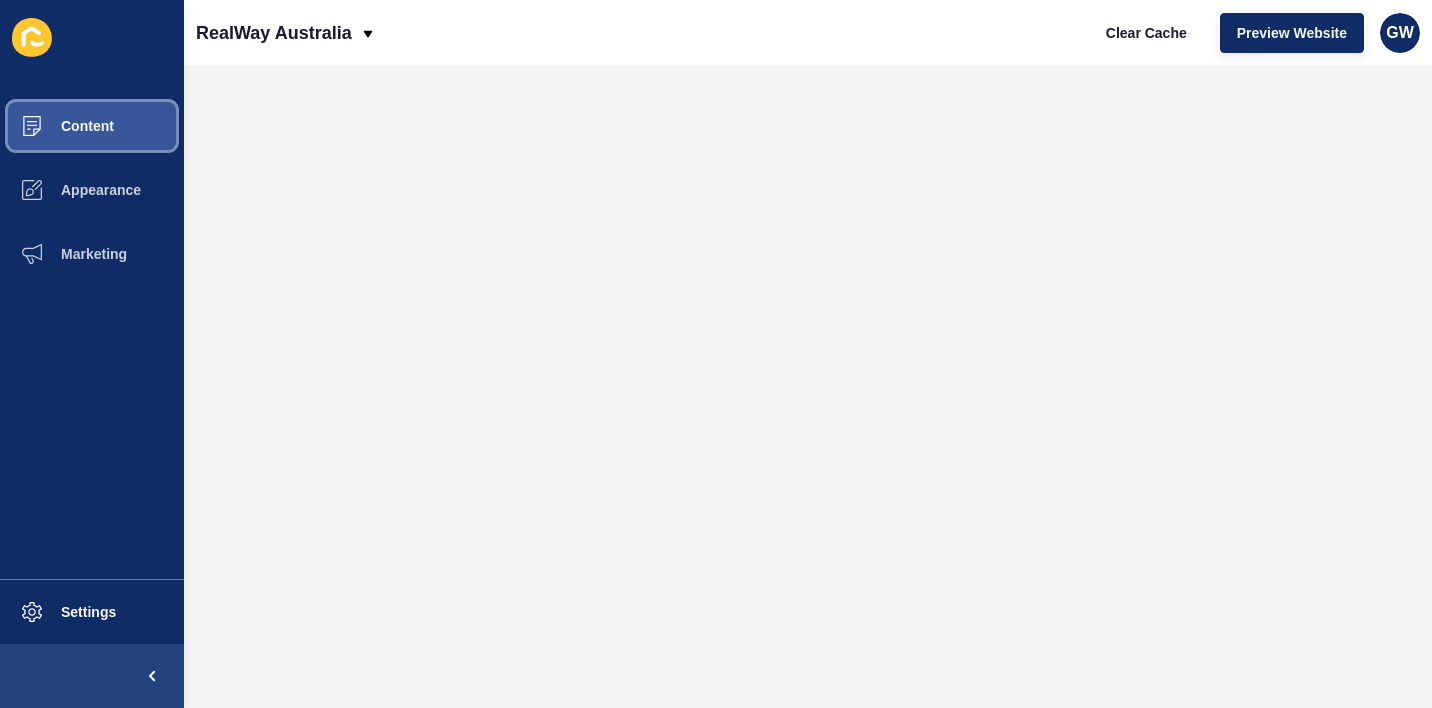 click on "Content" at bounding box center (55, 126) 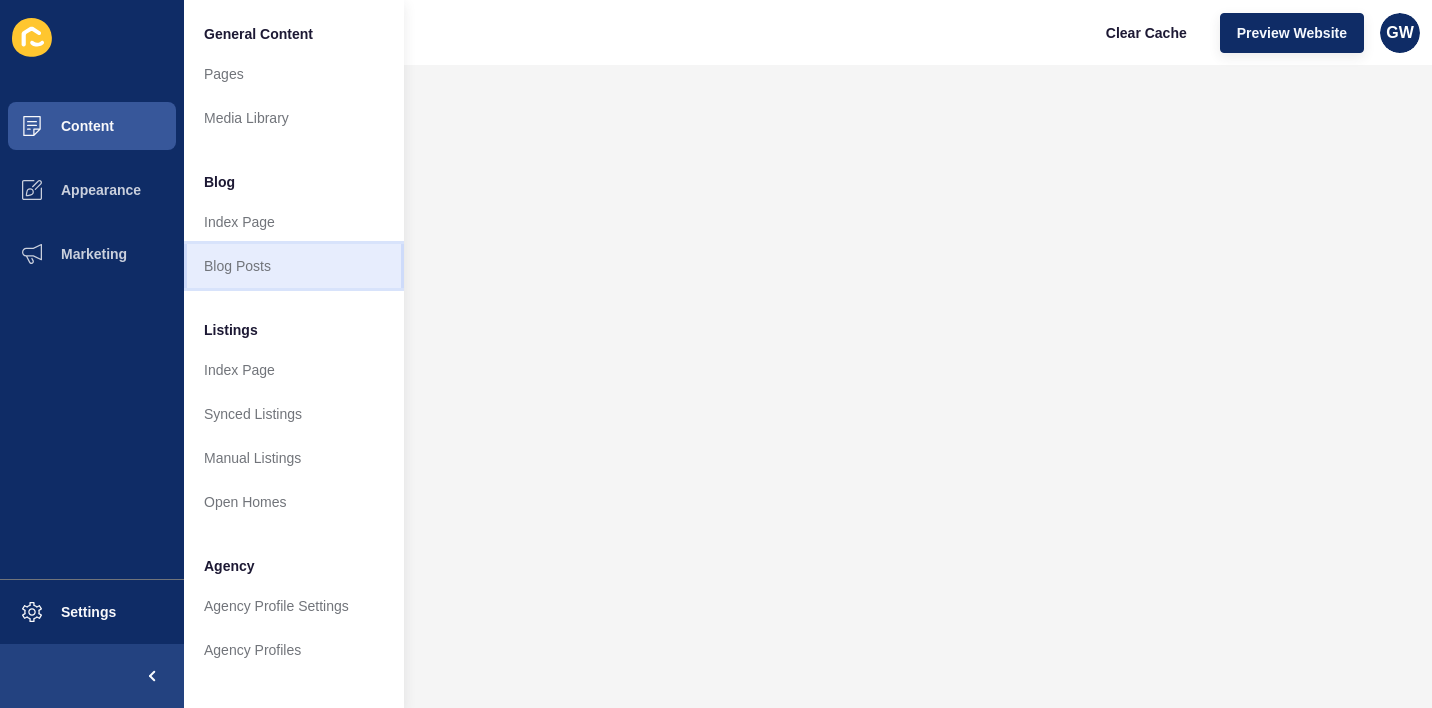 click on "Blog Posts" at bounding box center (294, 266) 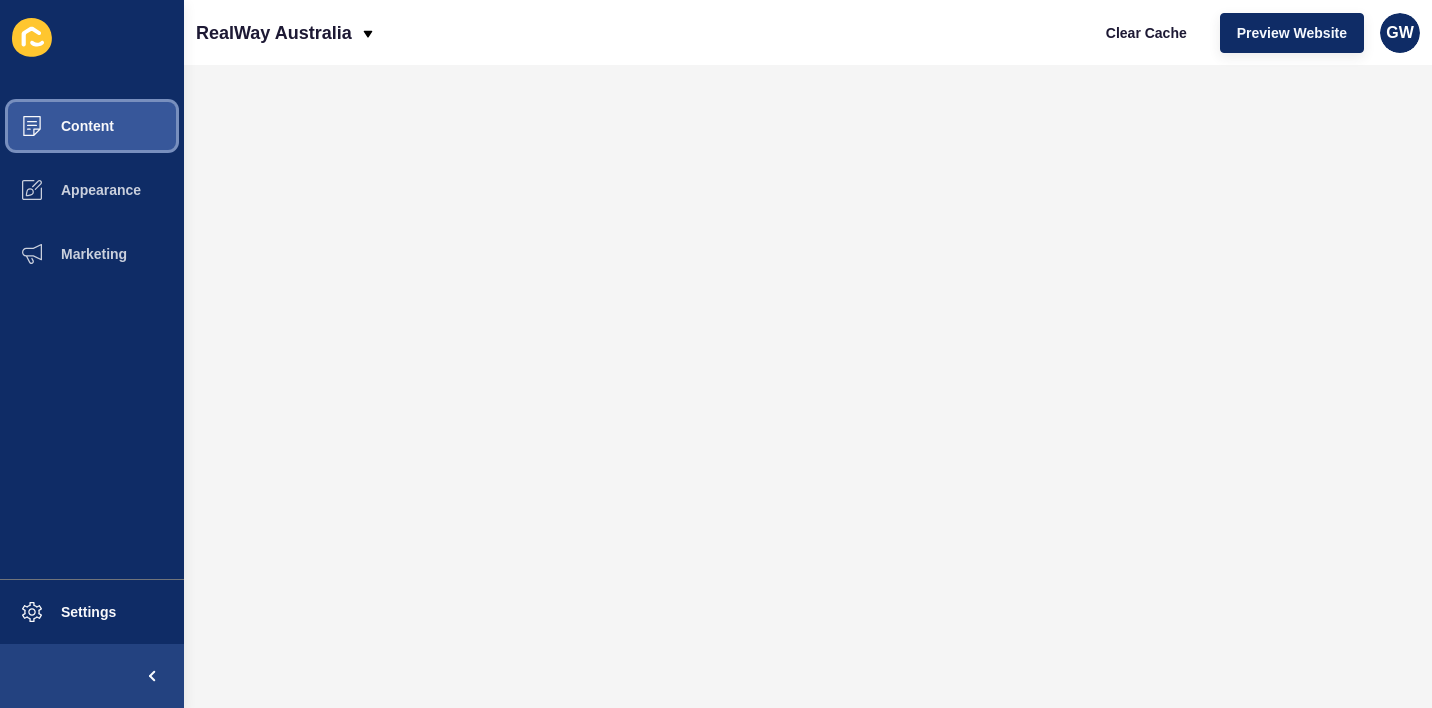 click on "Content" at bounding box center (92, 126) 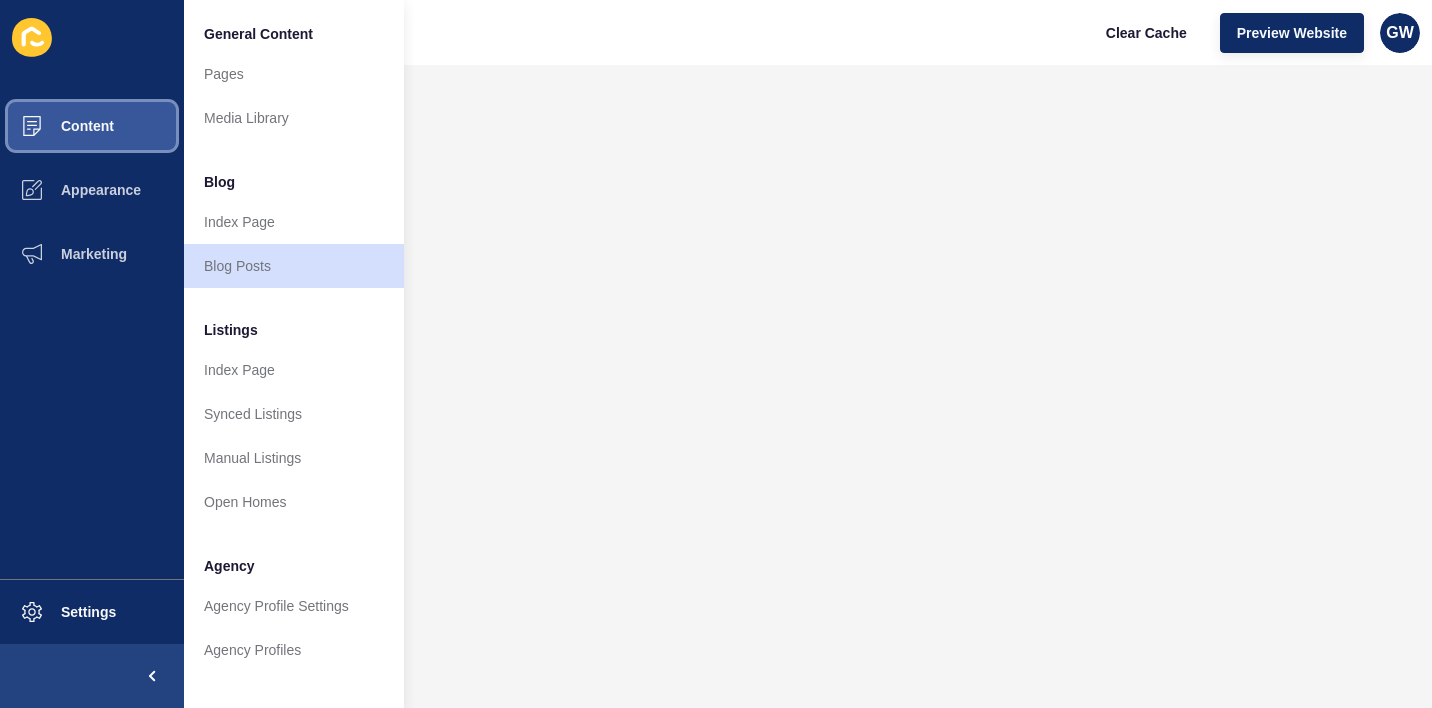 click on "Content" at bounding box center (55, 126) 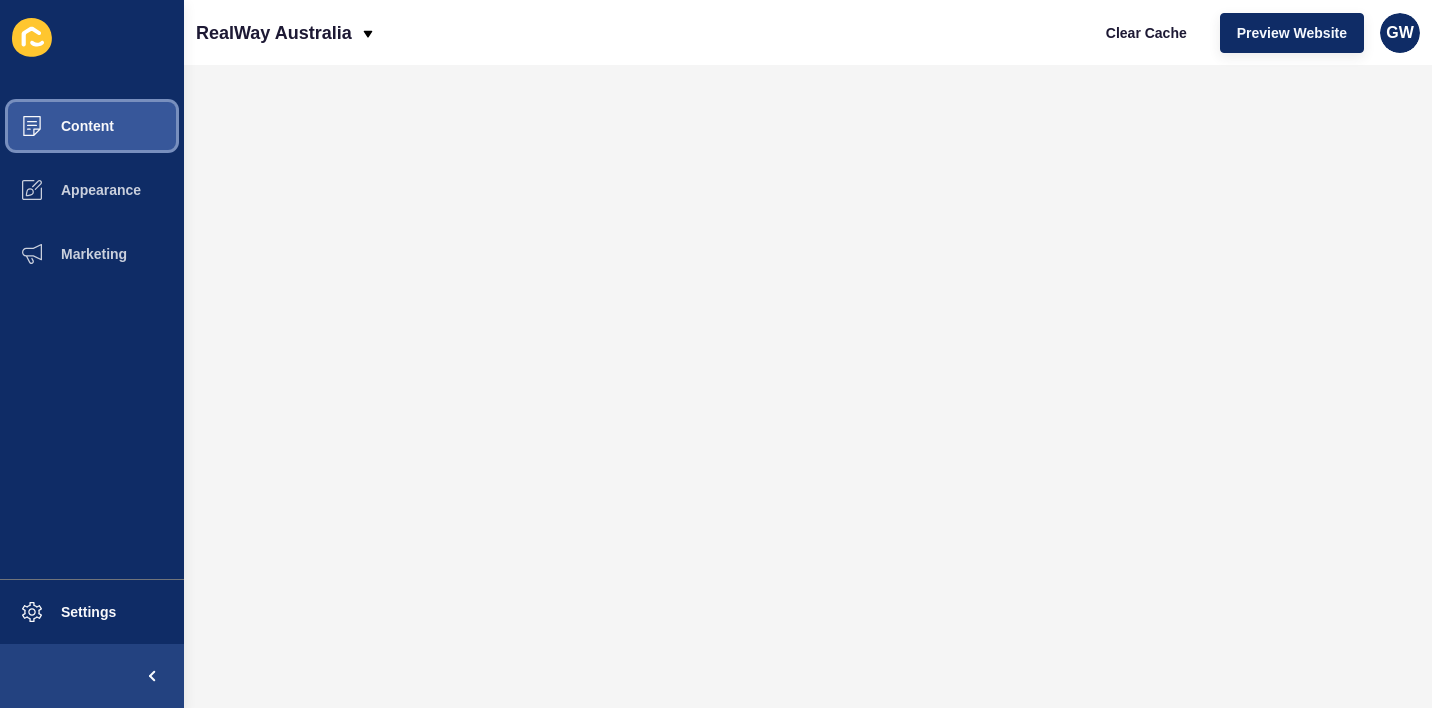 click on "Content" at bounding box center [55, 126] 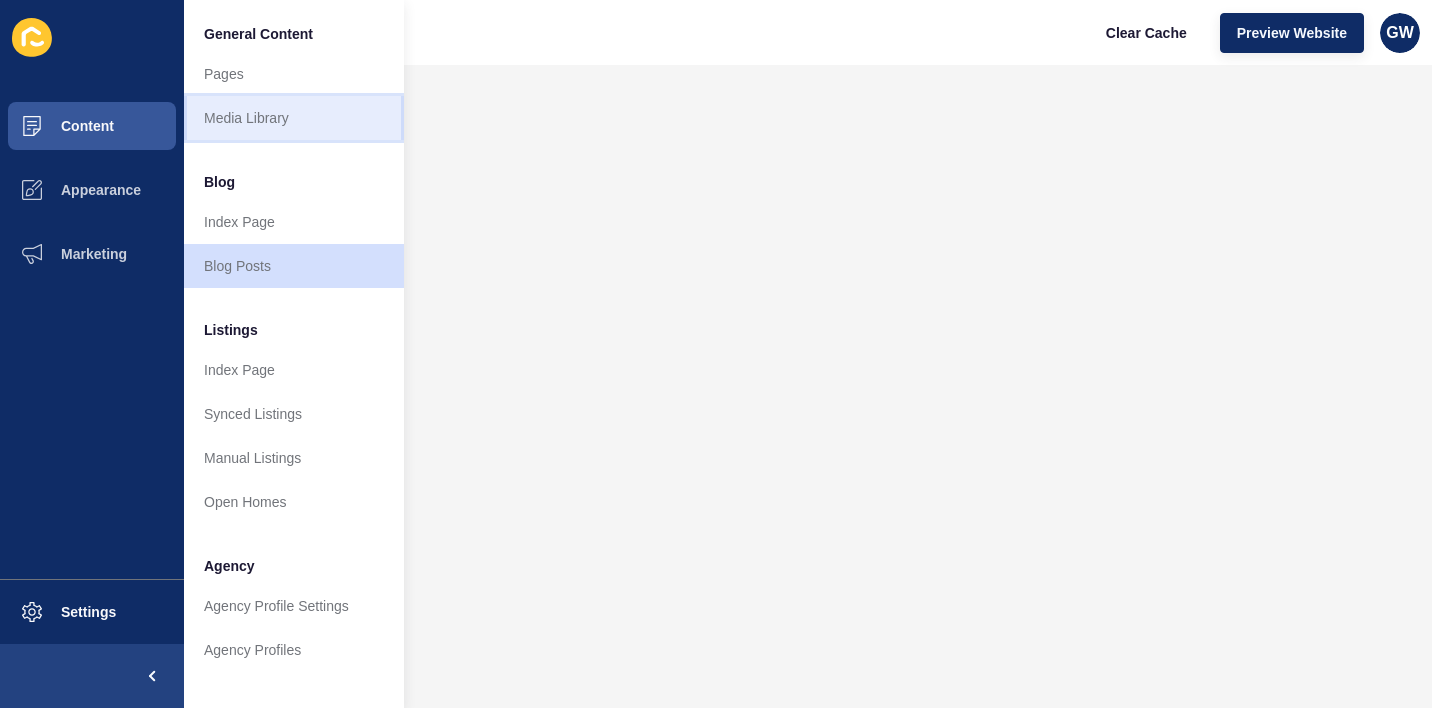 click on "Media Library" at bounding box center [294, 118] 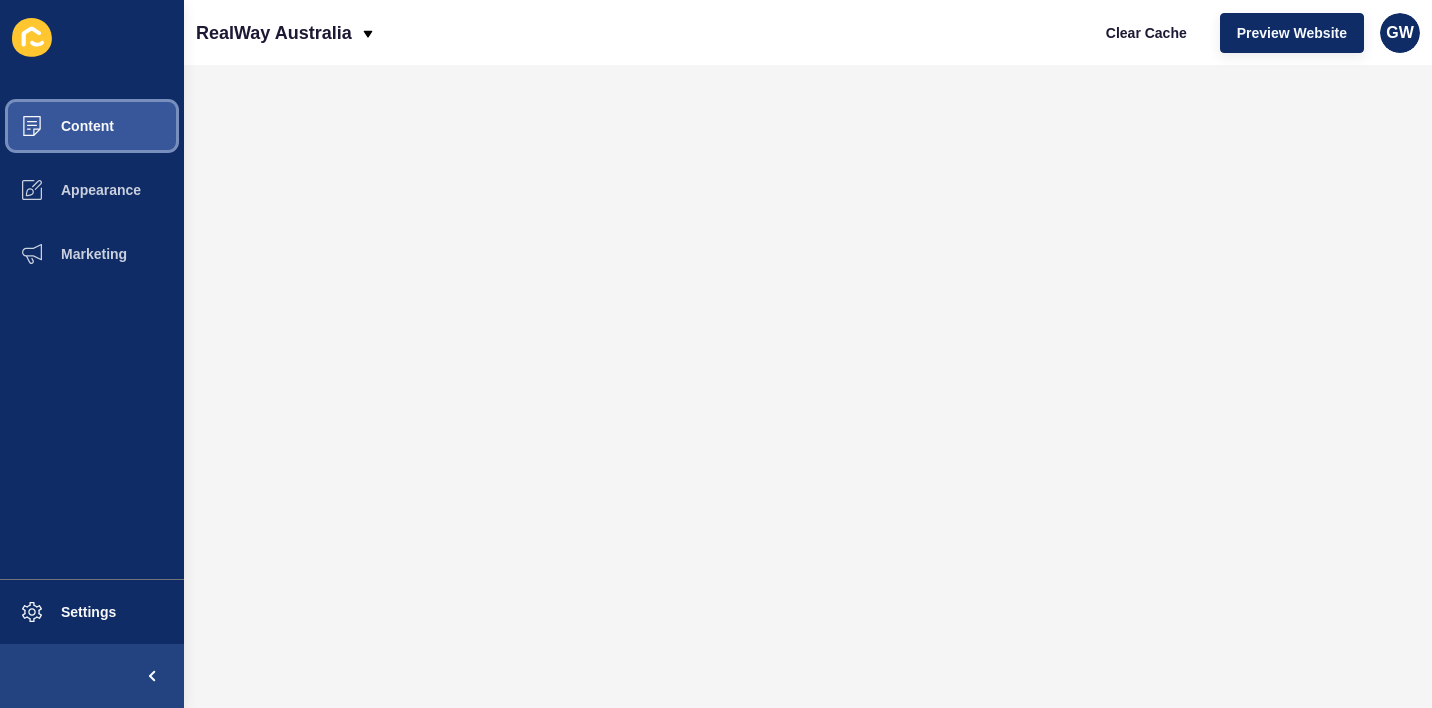 click on "Content" at bounding box center [55, 126] 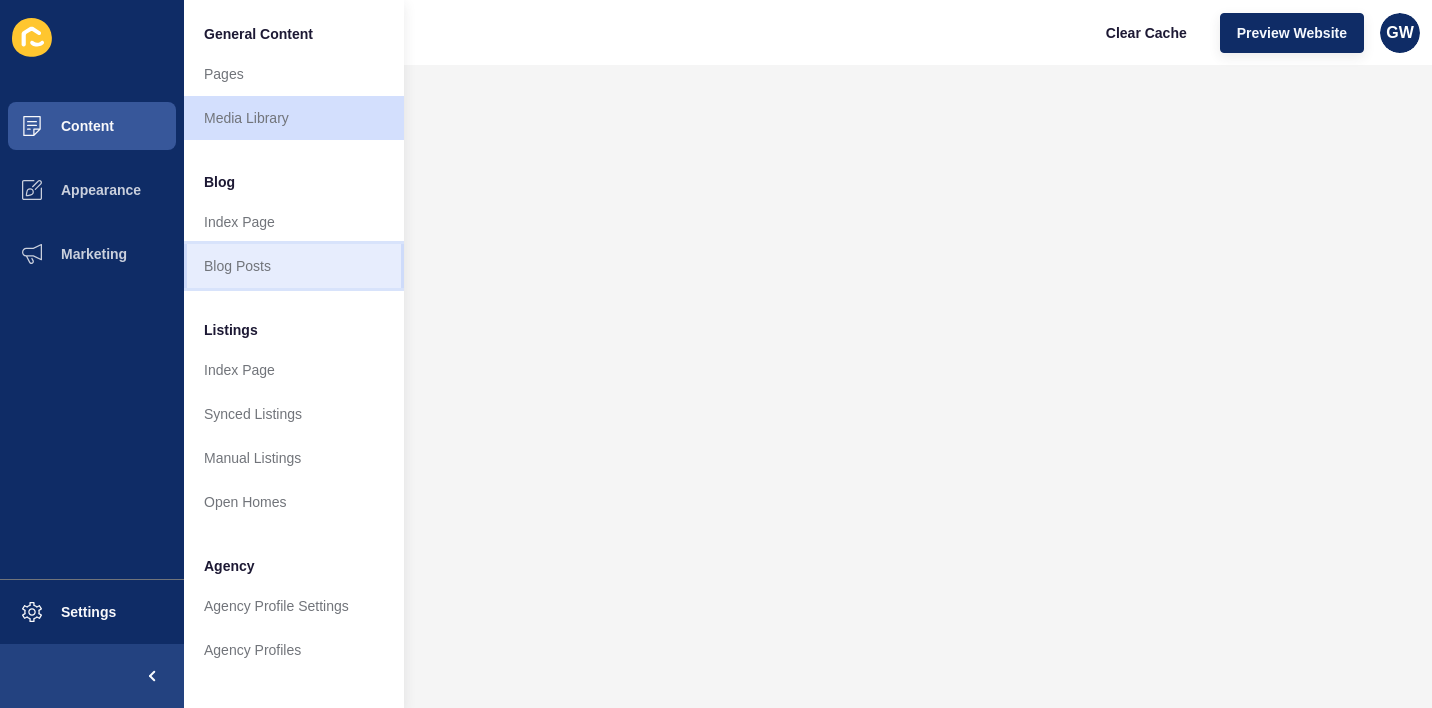 click on "Blog Posts" at bounding box center (294, 266) 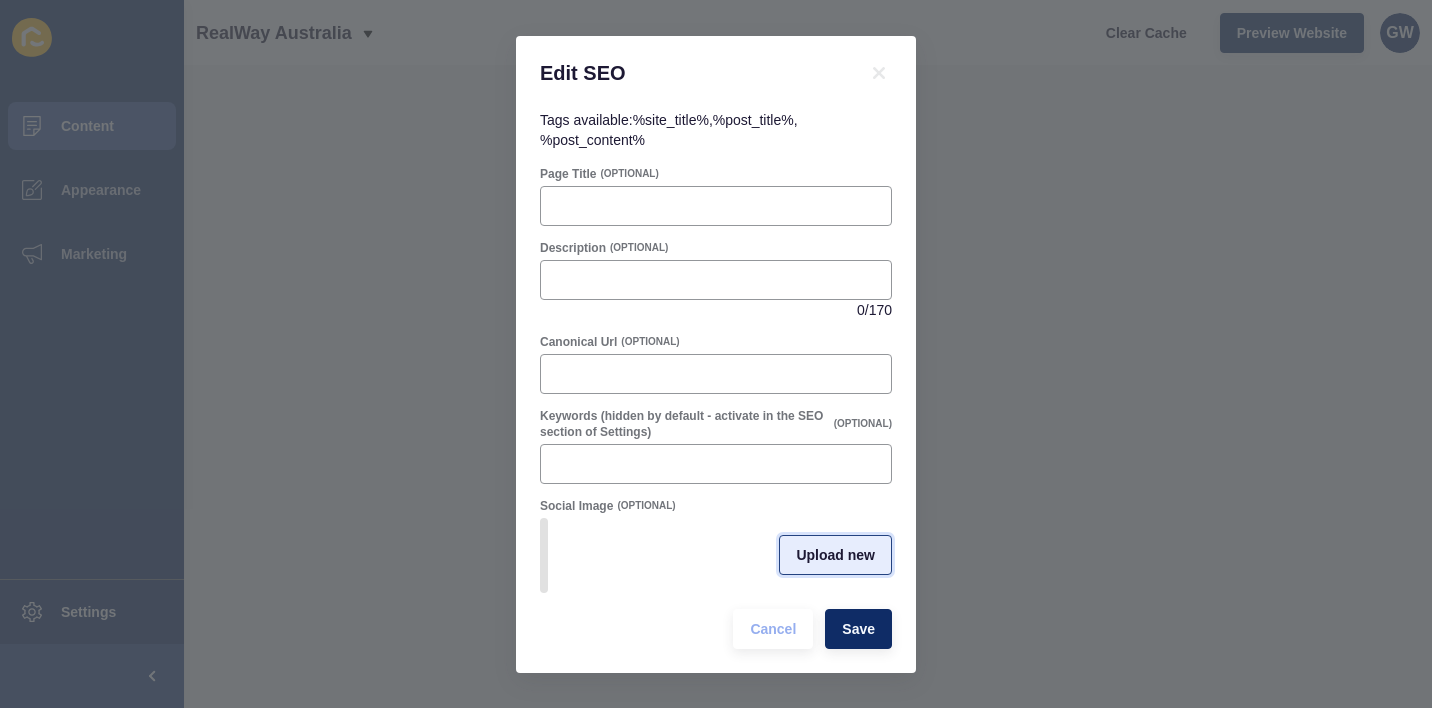 click on "Upload new" at bounding box center [835, 555] 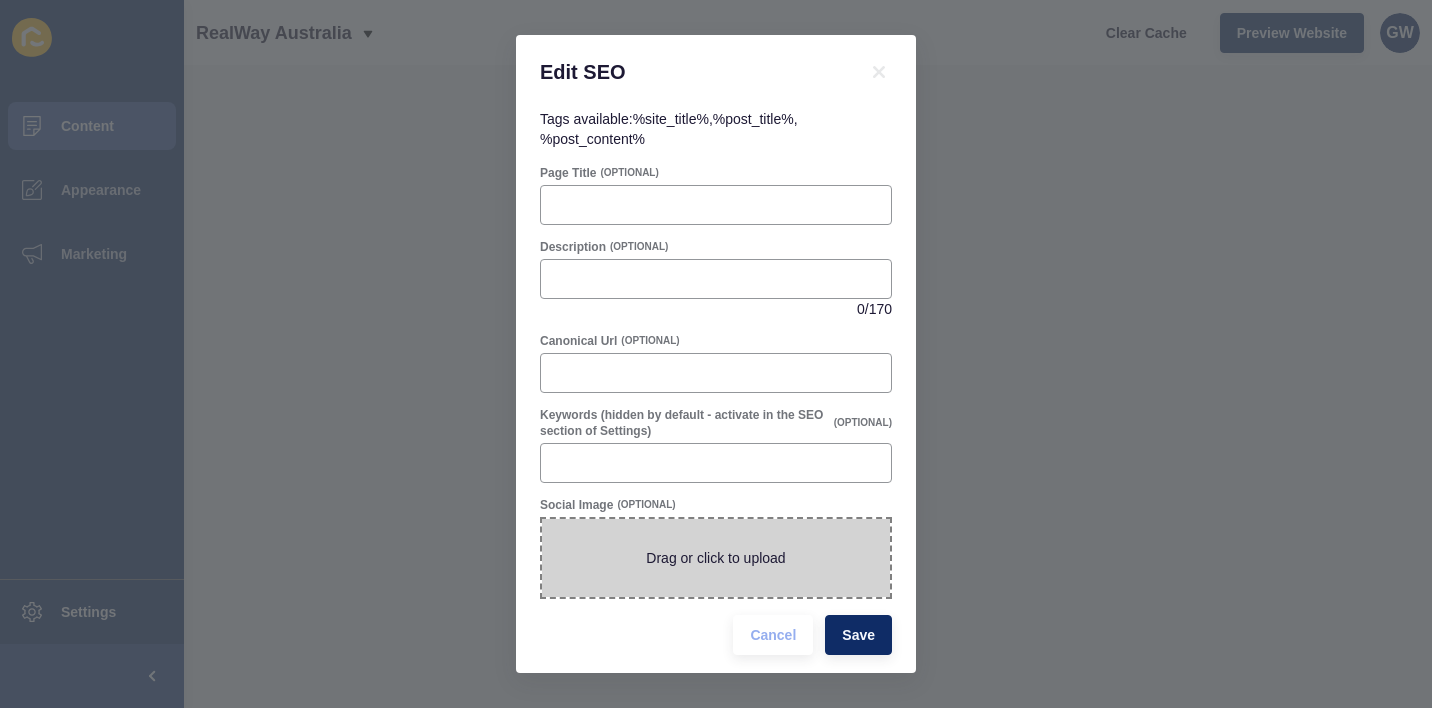click at bounding box center [716, 558] 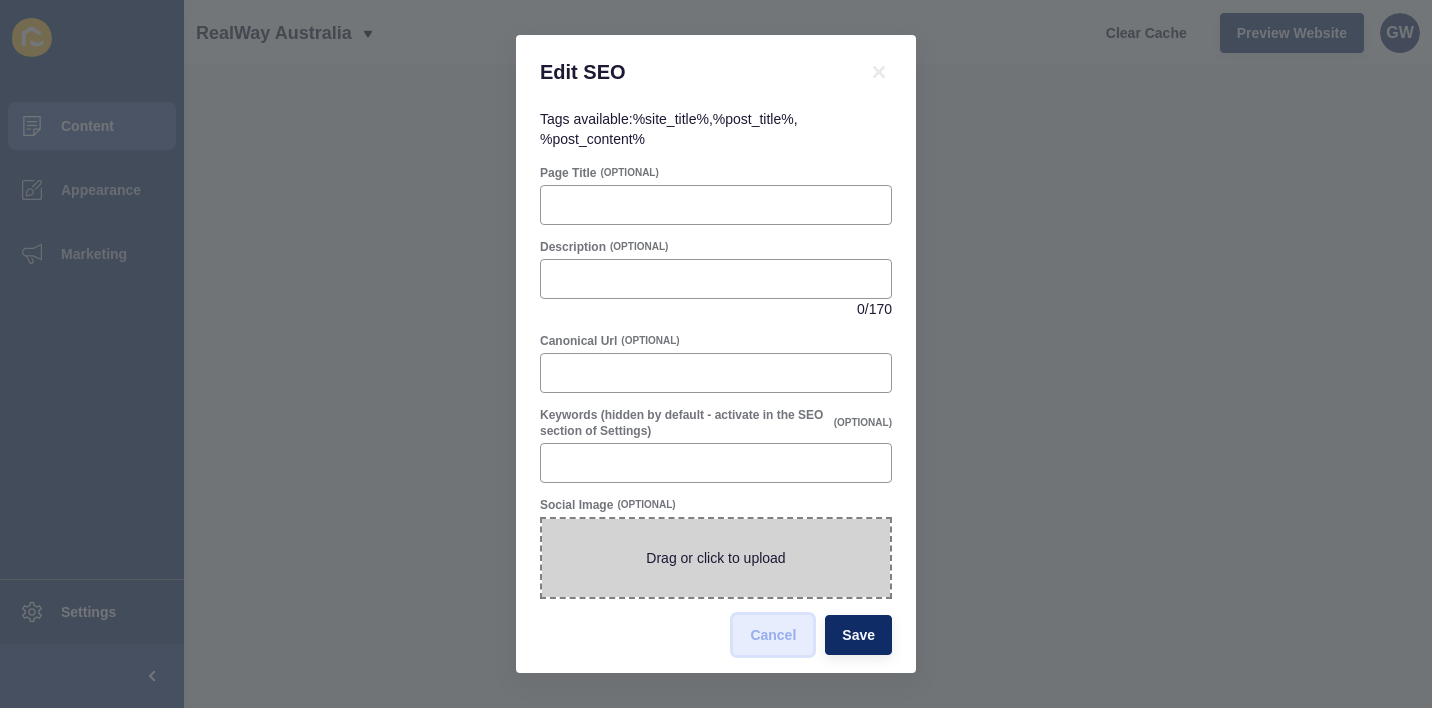 click on "Cancel" at bounding box center (773, 635) 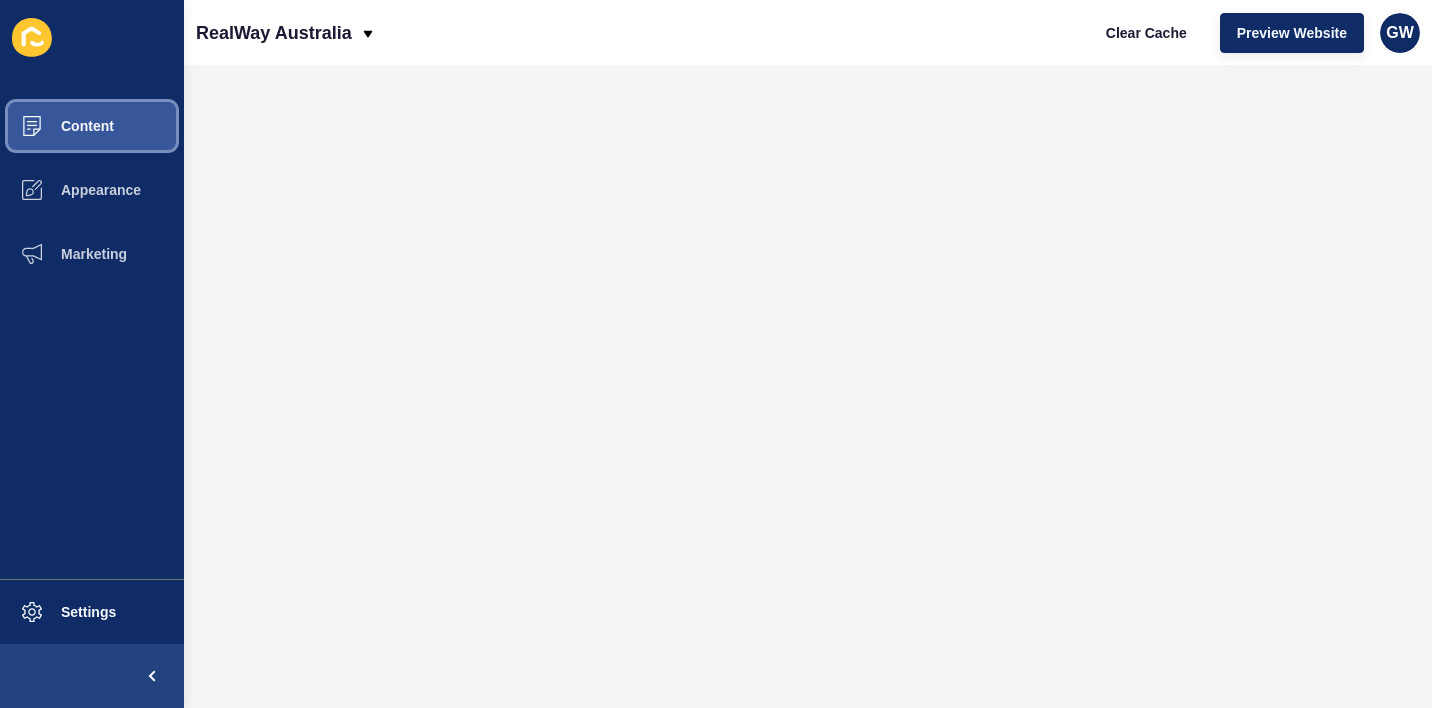 click on "Content" at bounding box center (55, 126) 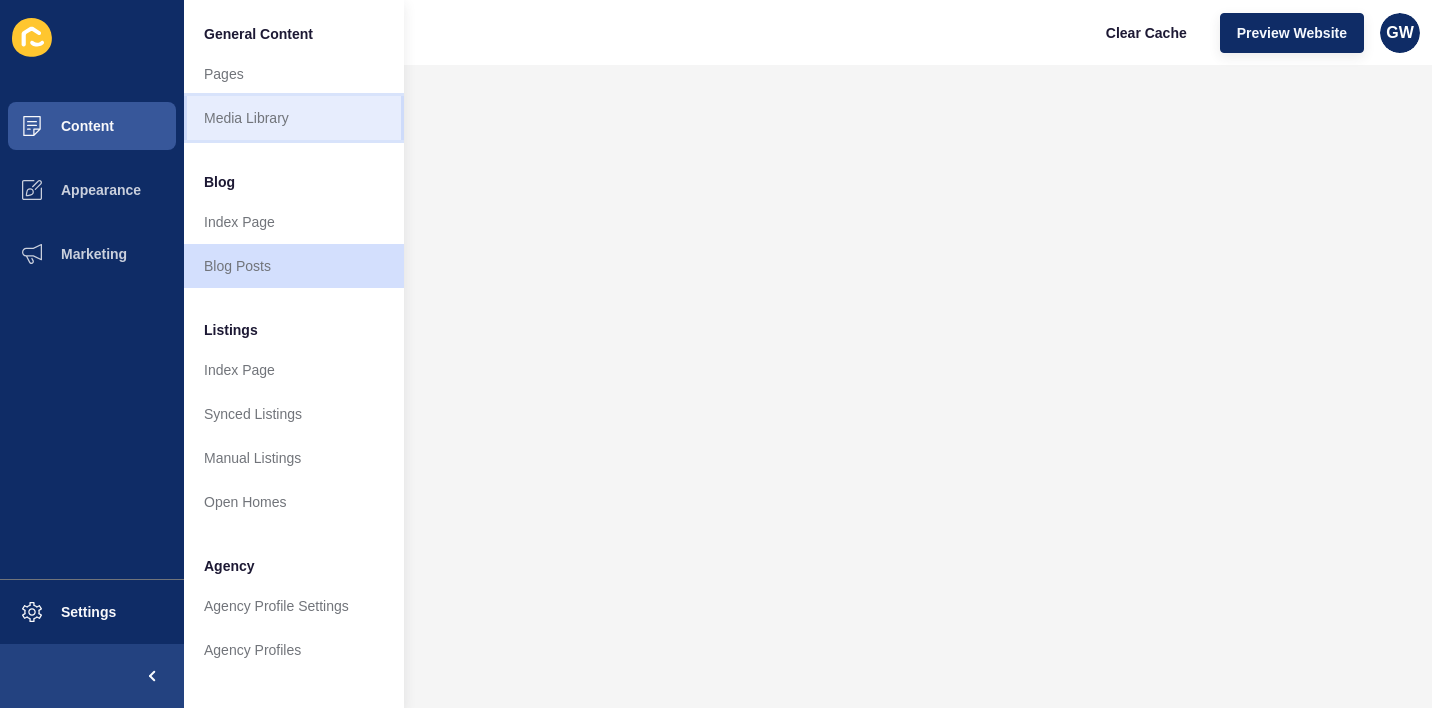 click on "Media Library" at bounding box center [294, 118] 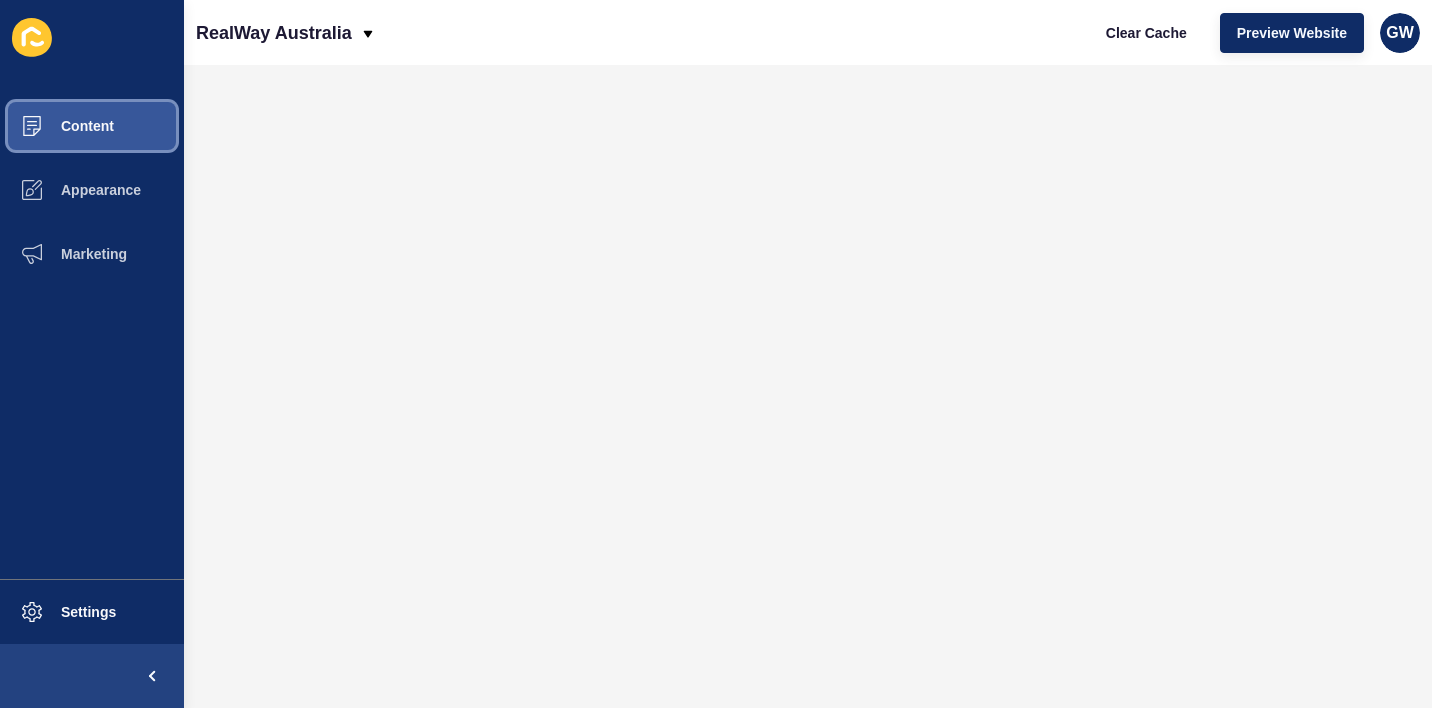 click on "Content" at bounding box center [55, 126] 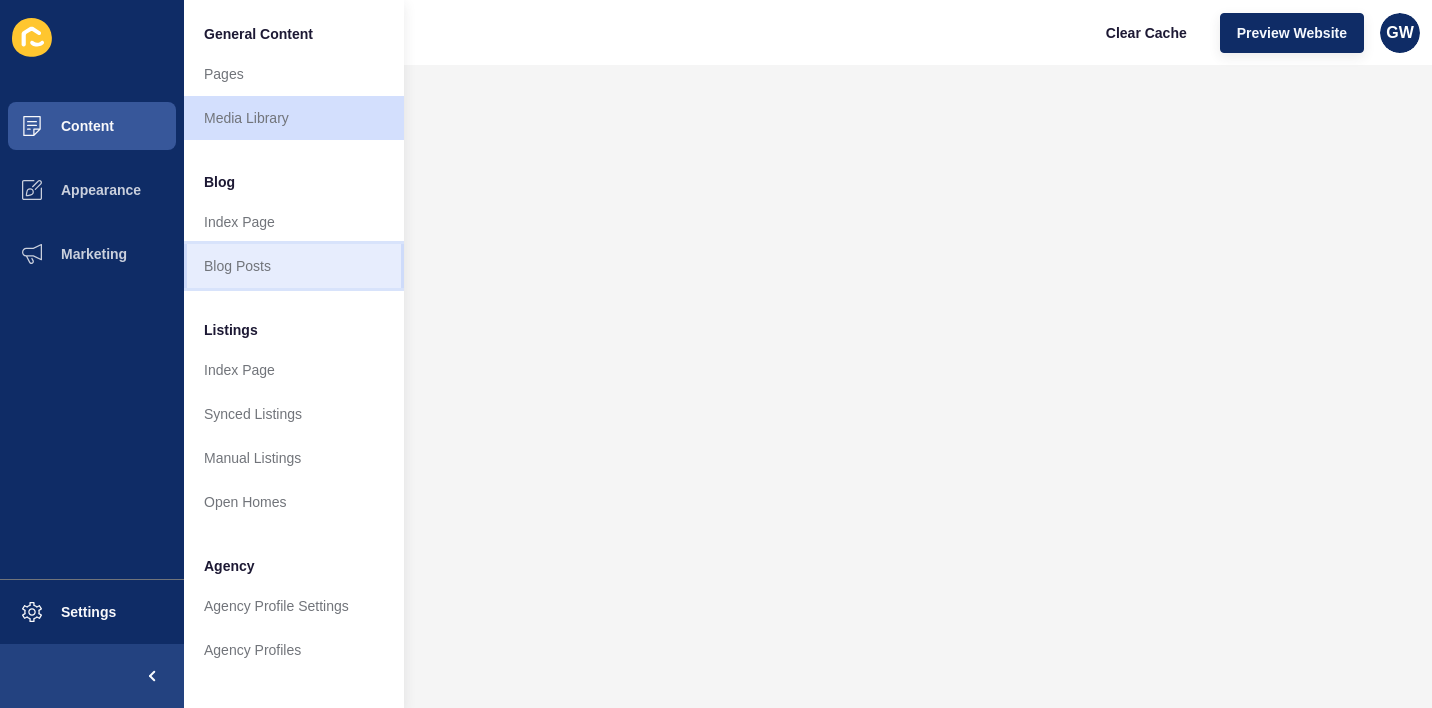 click on "Blog Posts" at bounding box center [294, 266] 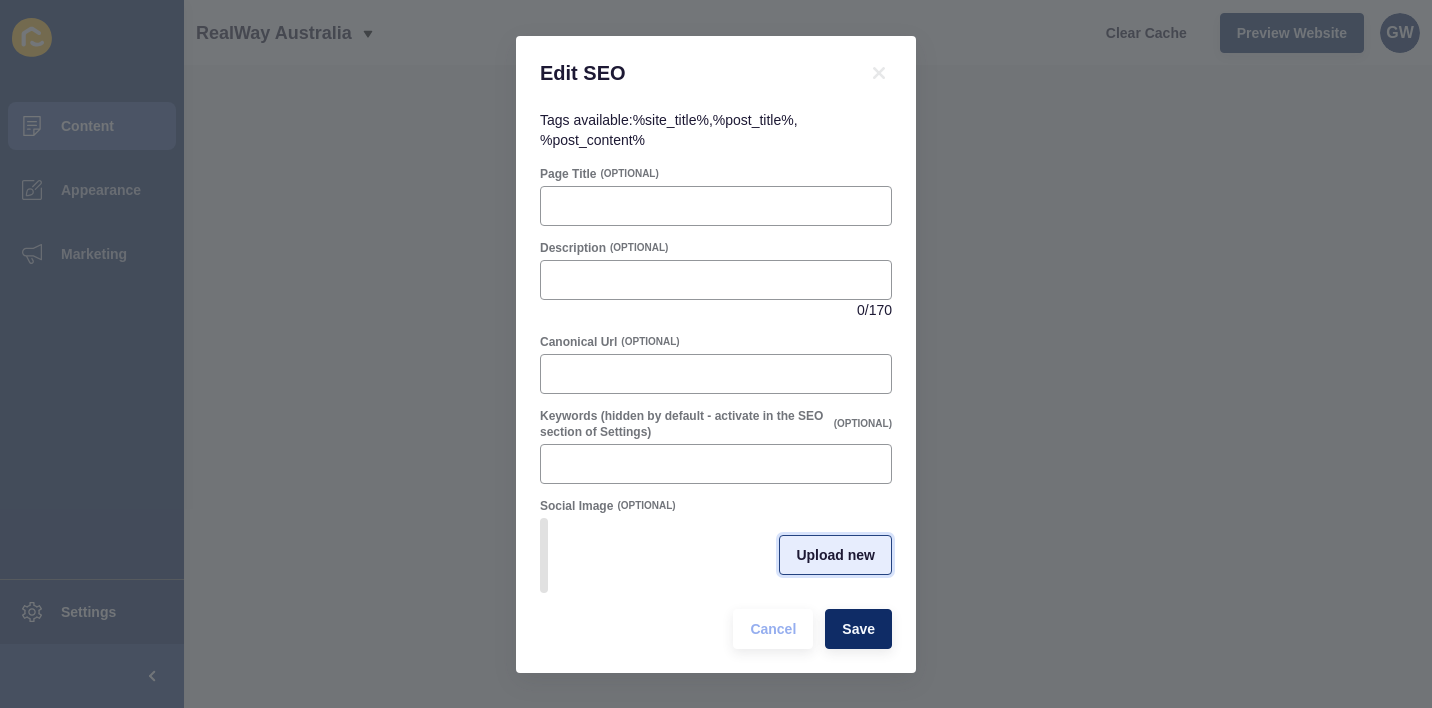 drag, startPoint x: 607, startPoint y: 550, endPoint x: 816, endPoint y: 566, distance: 209.61154 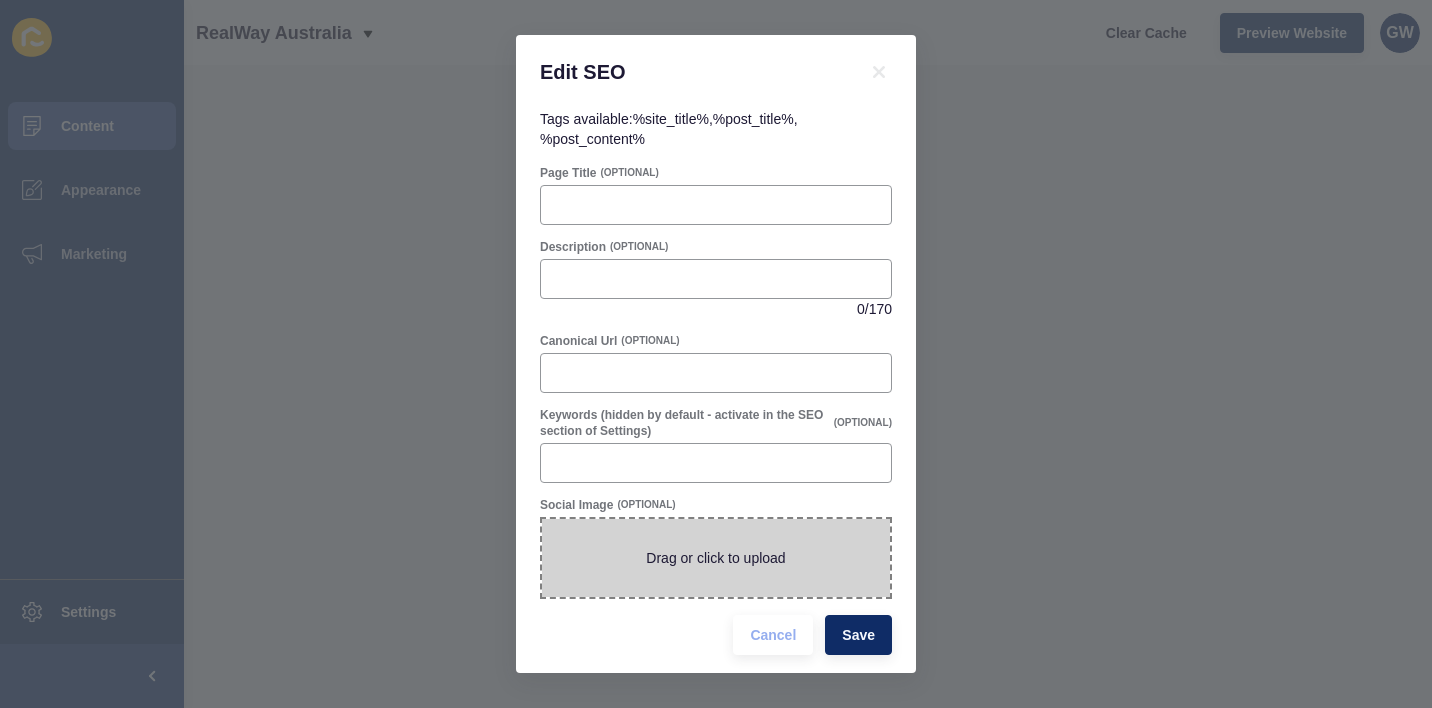 drag, startPoint x: 662, startPoint y: 556, endPoint x: 1087, endPoint y: 635, distance: 432.28 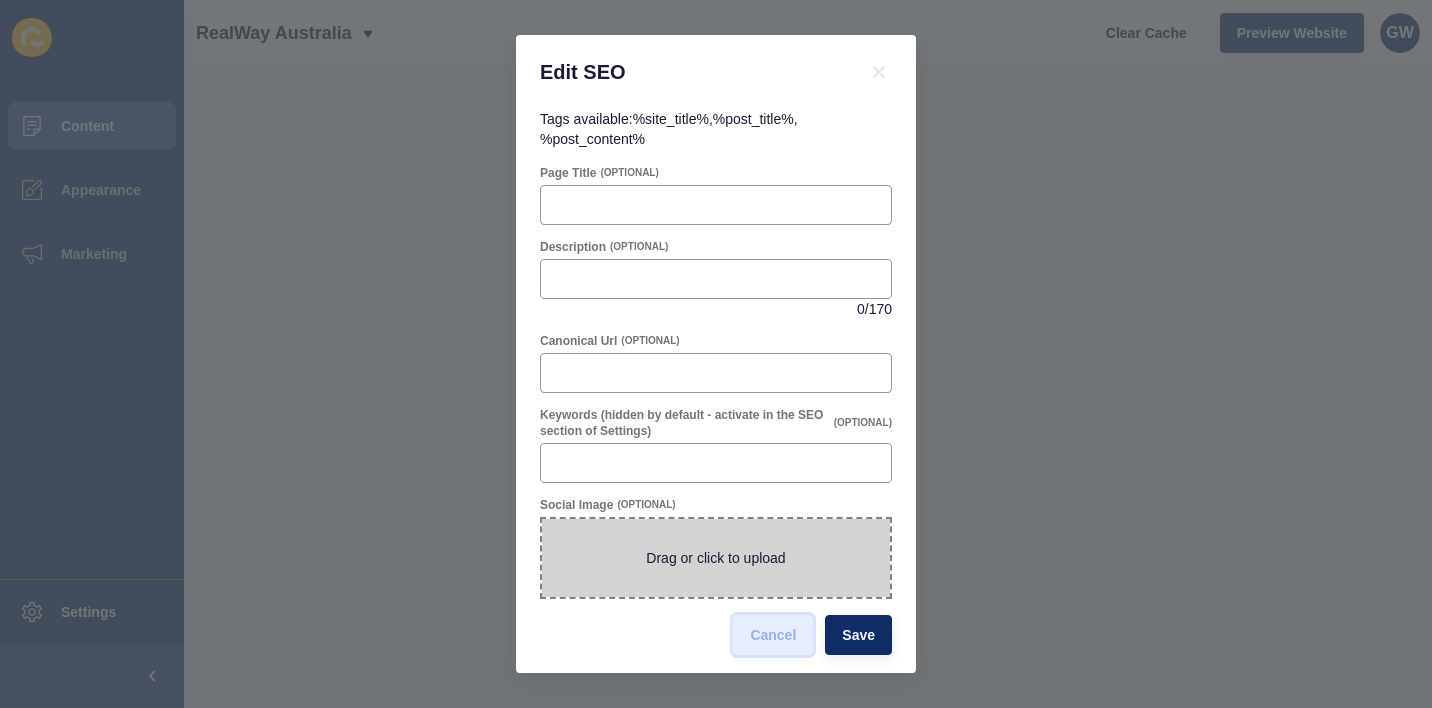 click on "Cancel" at bounding box center [773, 635] 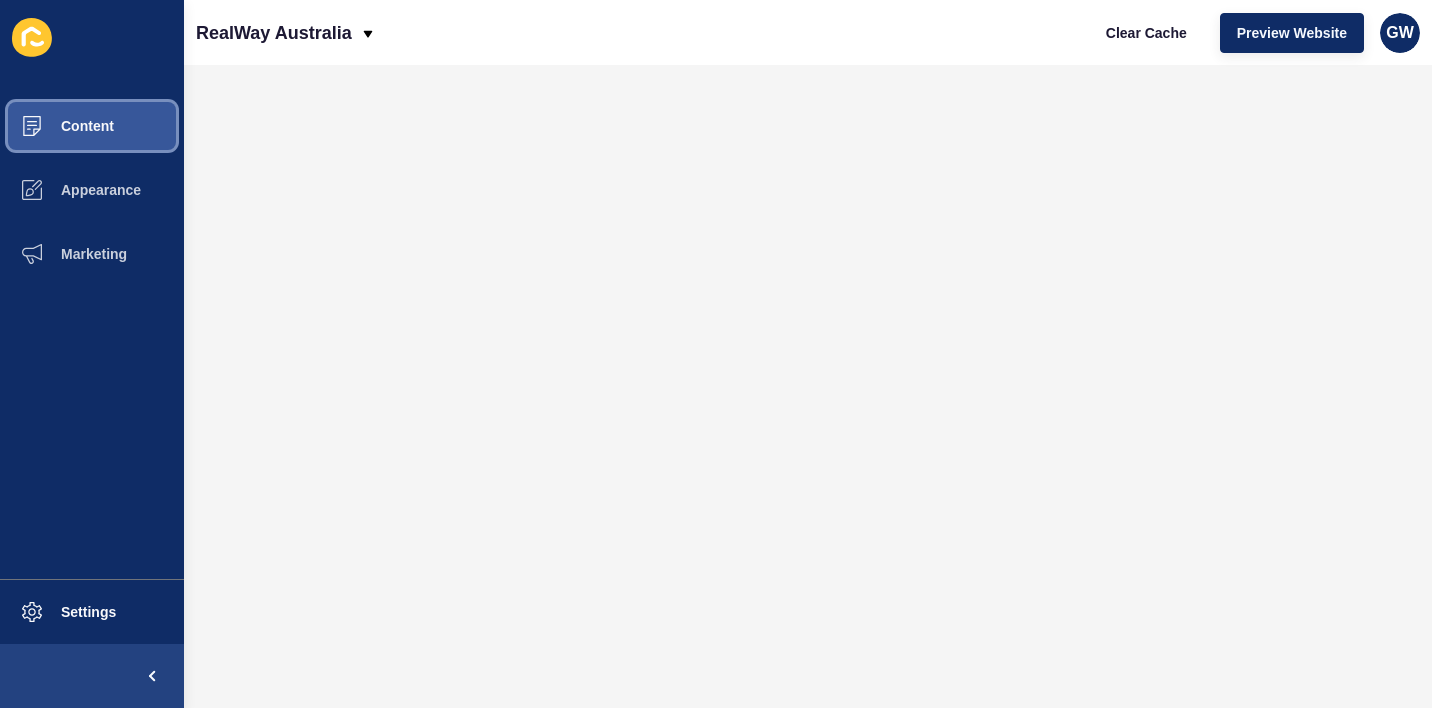 click on "Content" at bounding box center [55, 126] 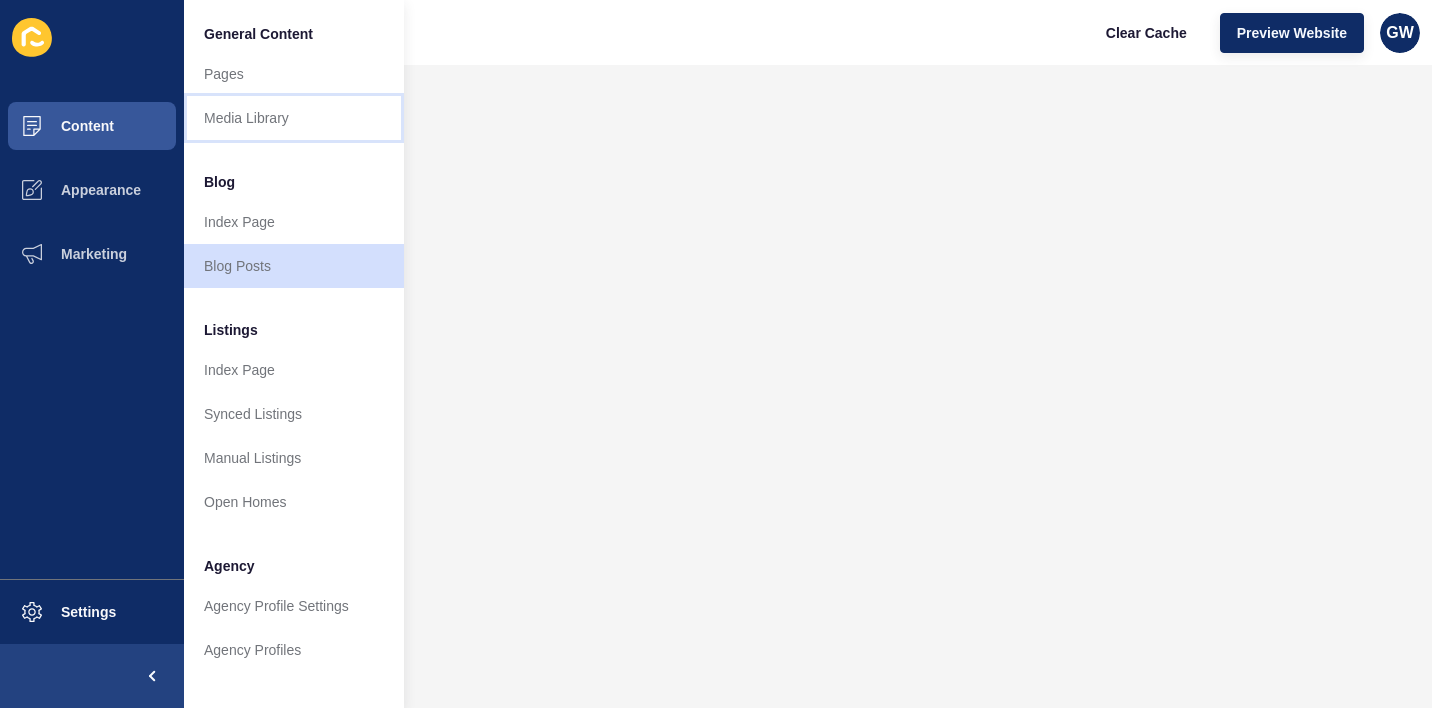 click on "Media Library" at bounding box center (294, 118) 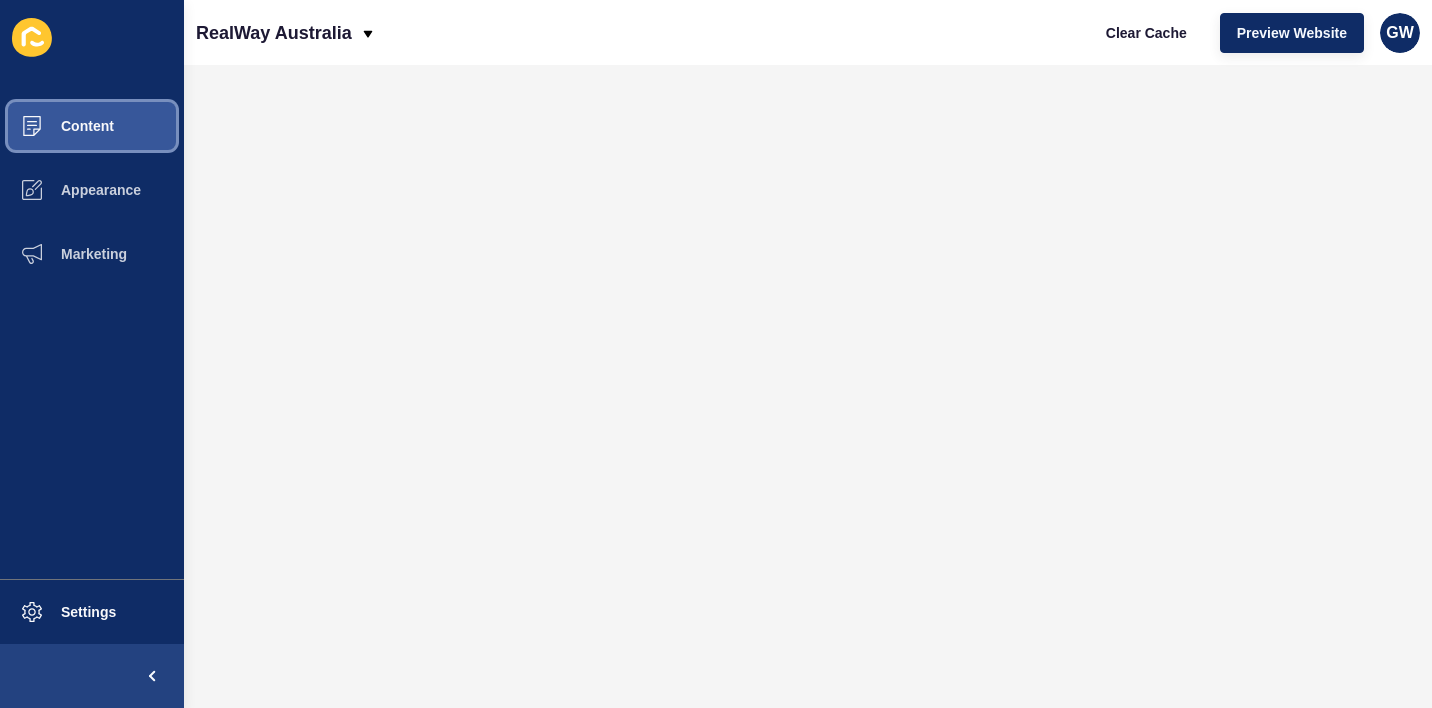 click on "Content" at bounding box center [55, 126] 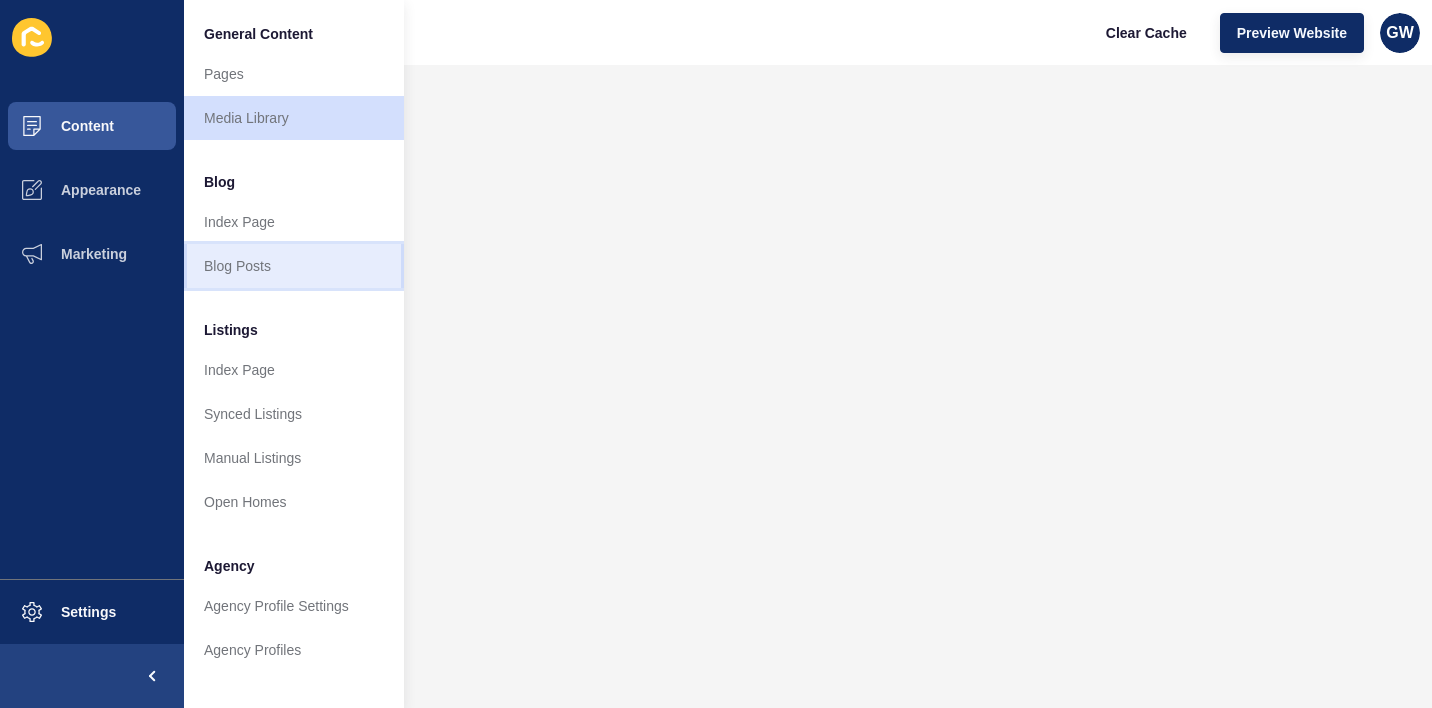 click on "Blog Posts" at bounding box center [294, 266] 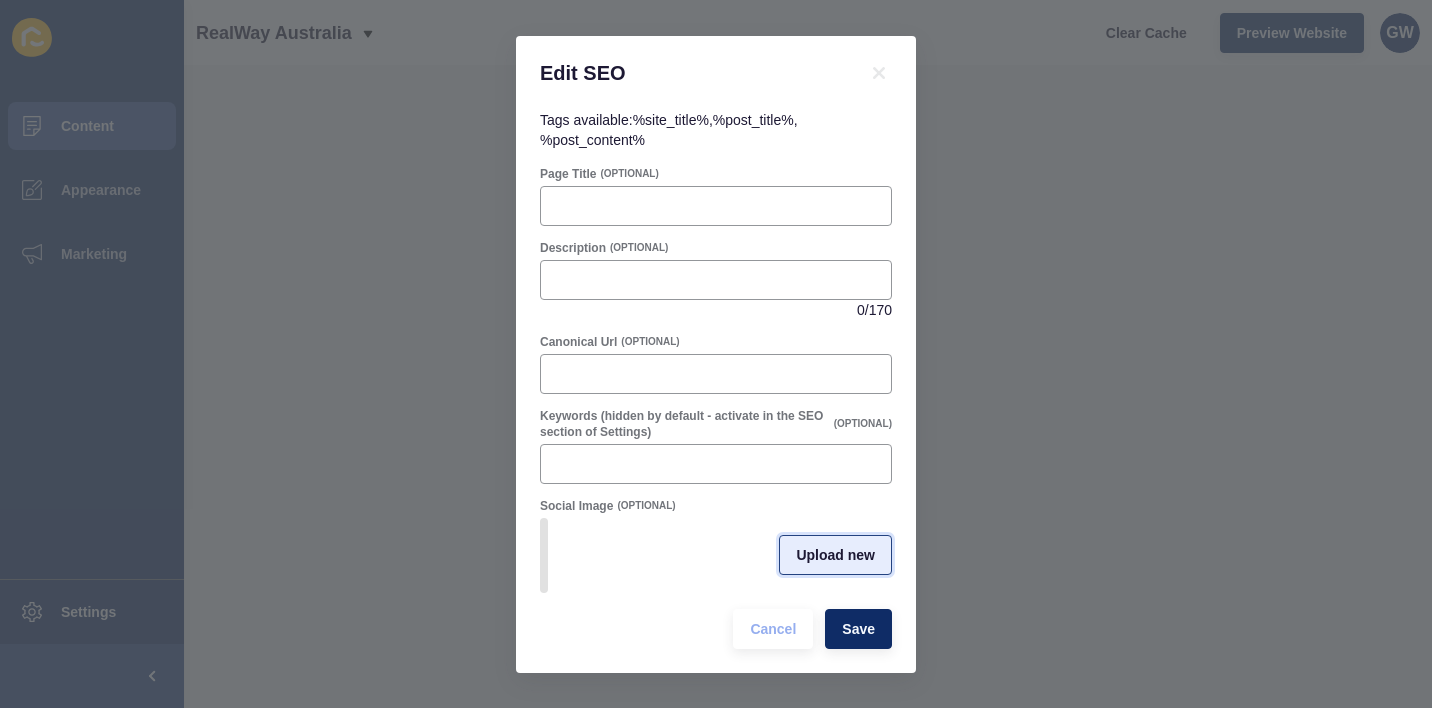 click on "Upload new" at bounding box center [835, 555] 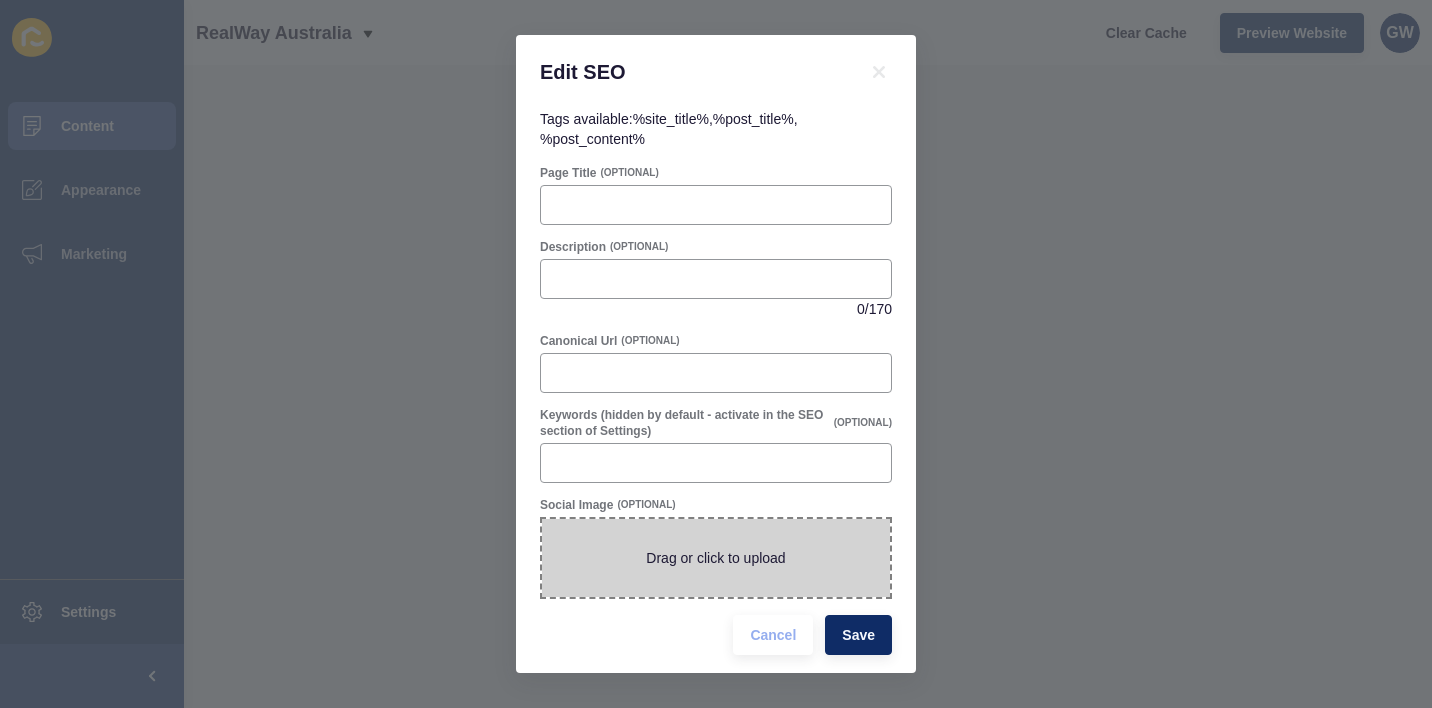 click at bounding box center [716, 558] 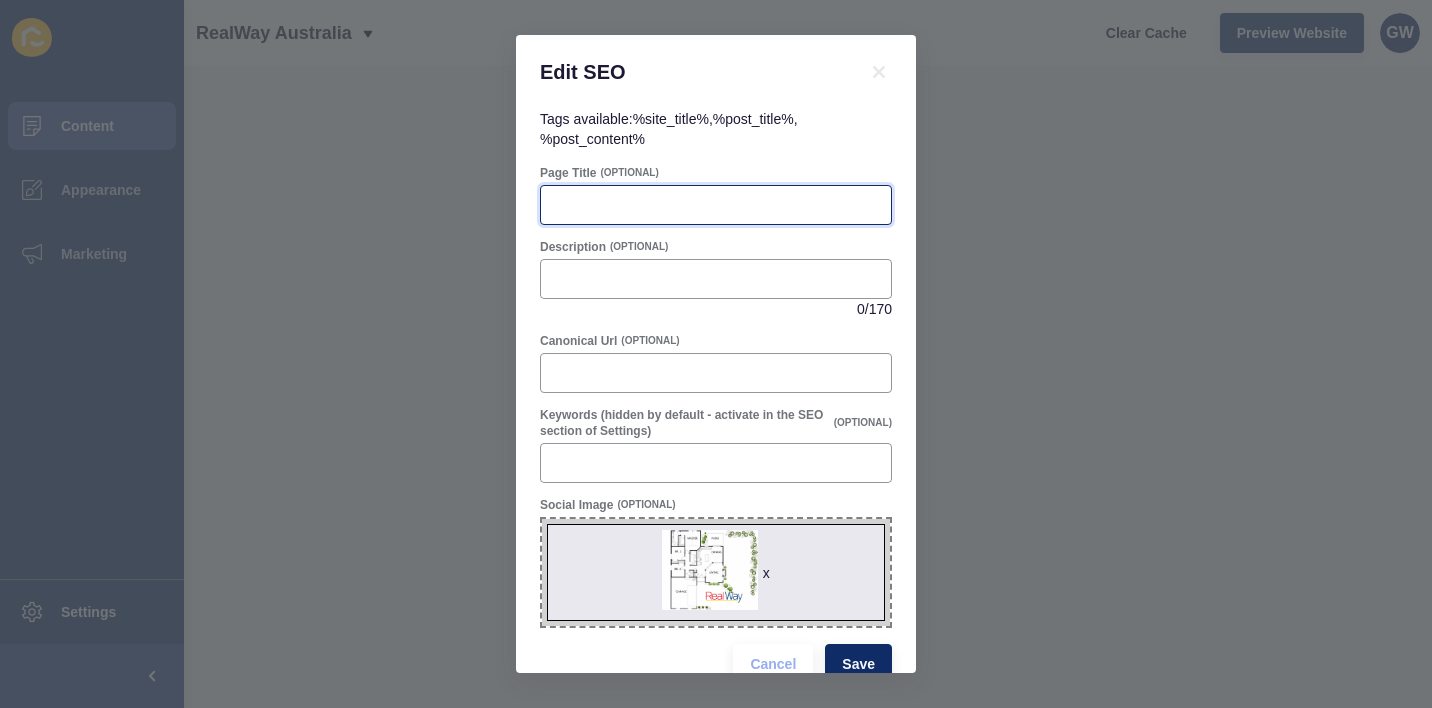 click on "Page Title" at bounding box center [716, 205] 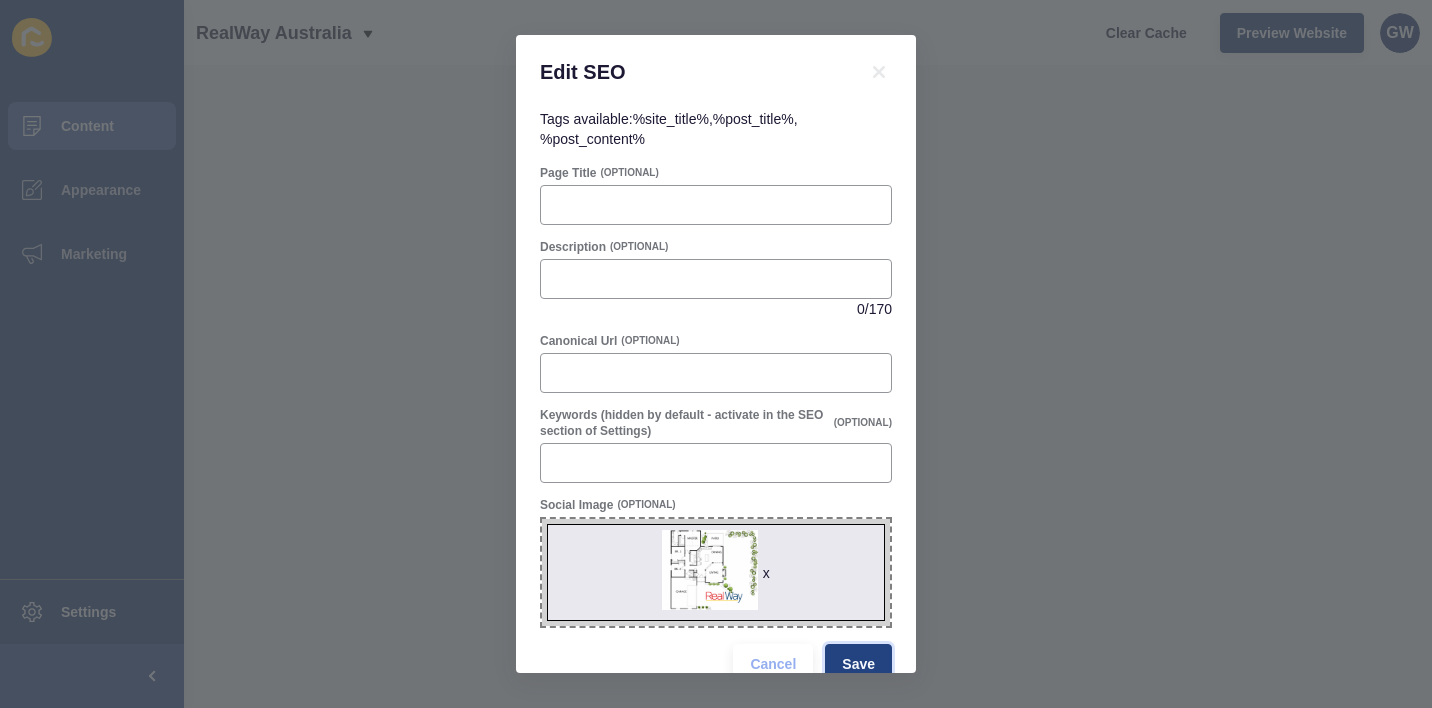 click on "Save" at bounding box center (858, 664) 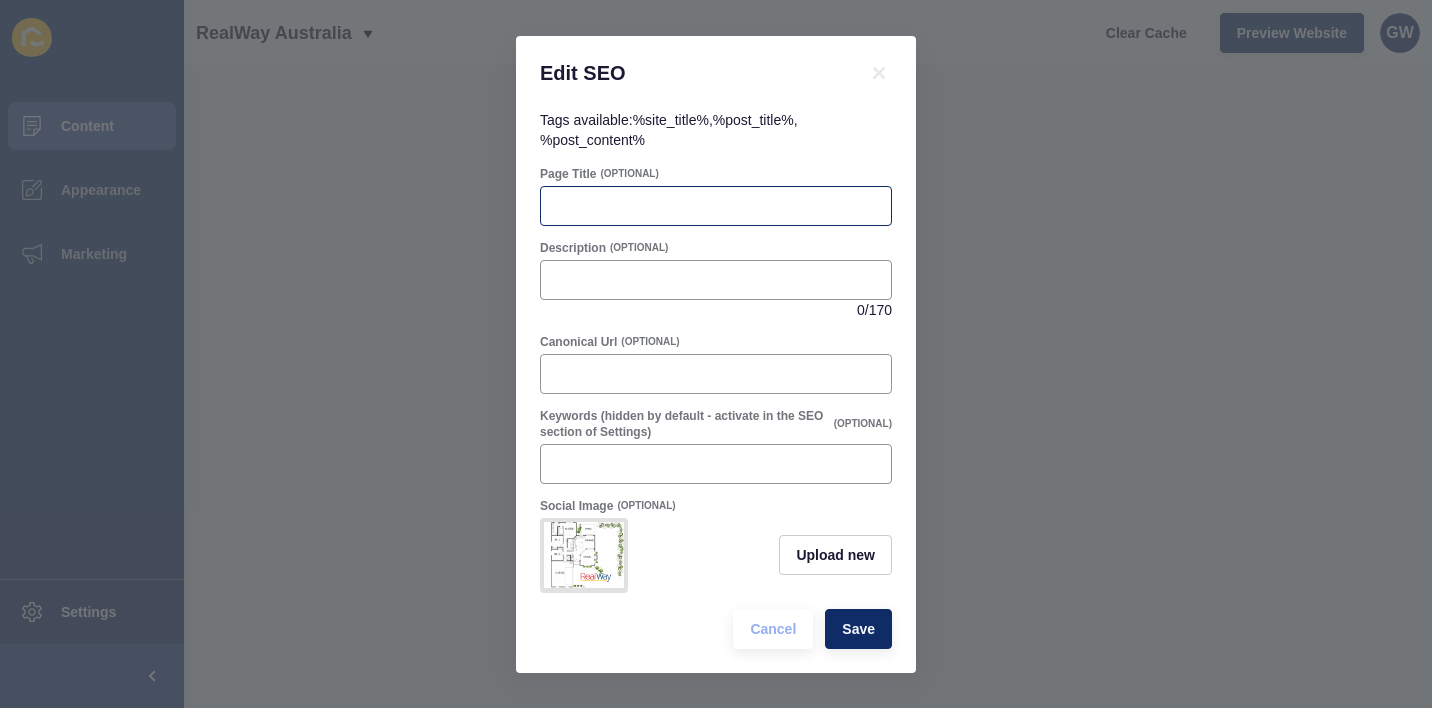 click at bounding box center (716, 206) 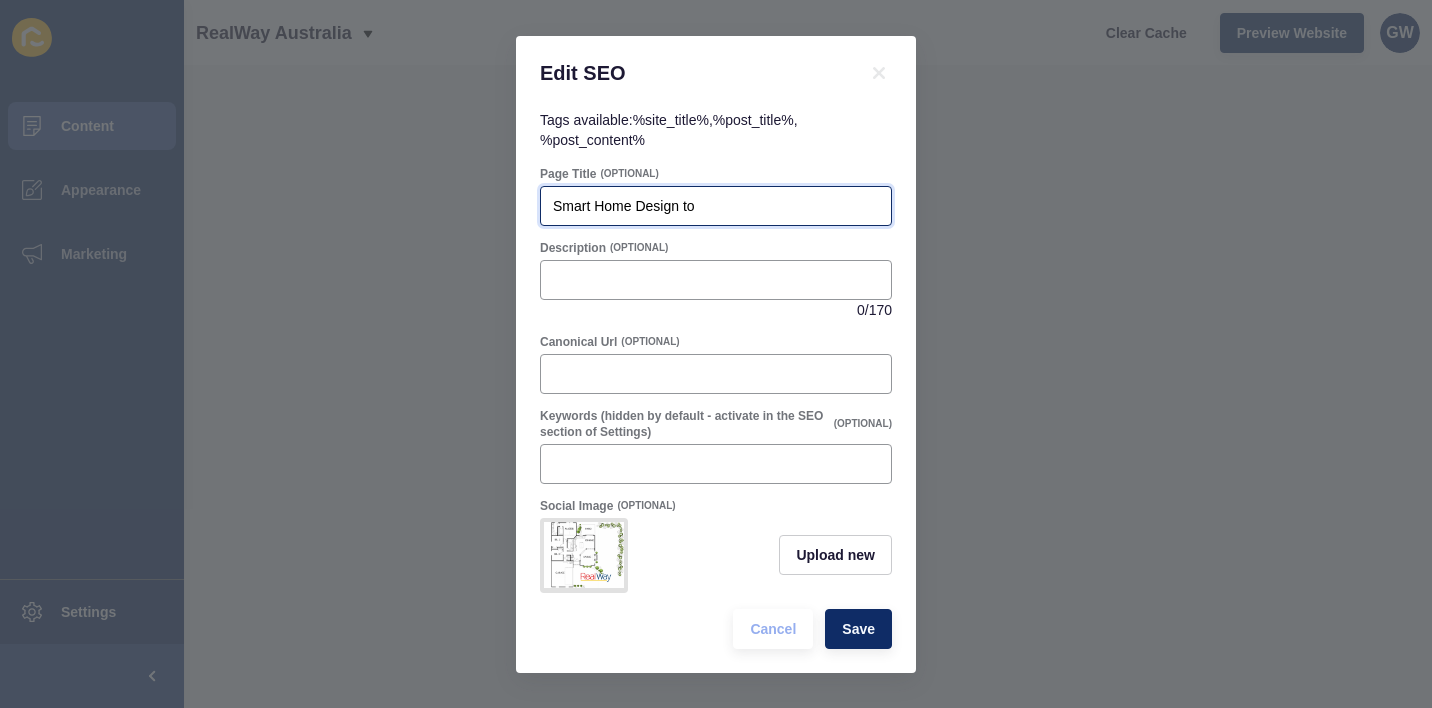 drag, startPoint x: 599, startPoint y: 208, endPoint x: 518, endPoint y: 203, distance: 81.154175 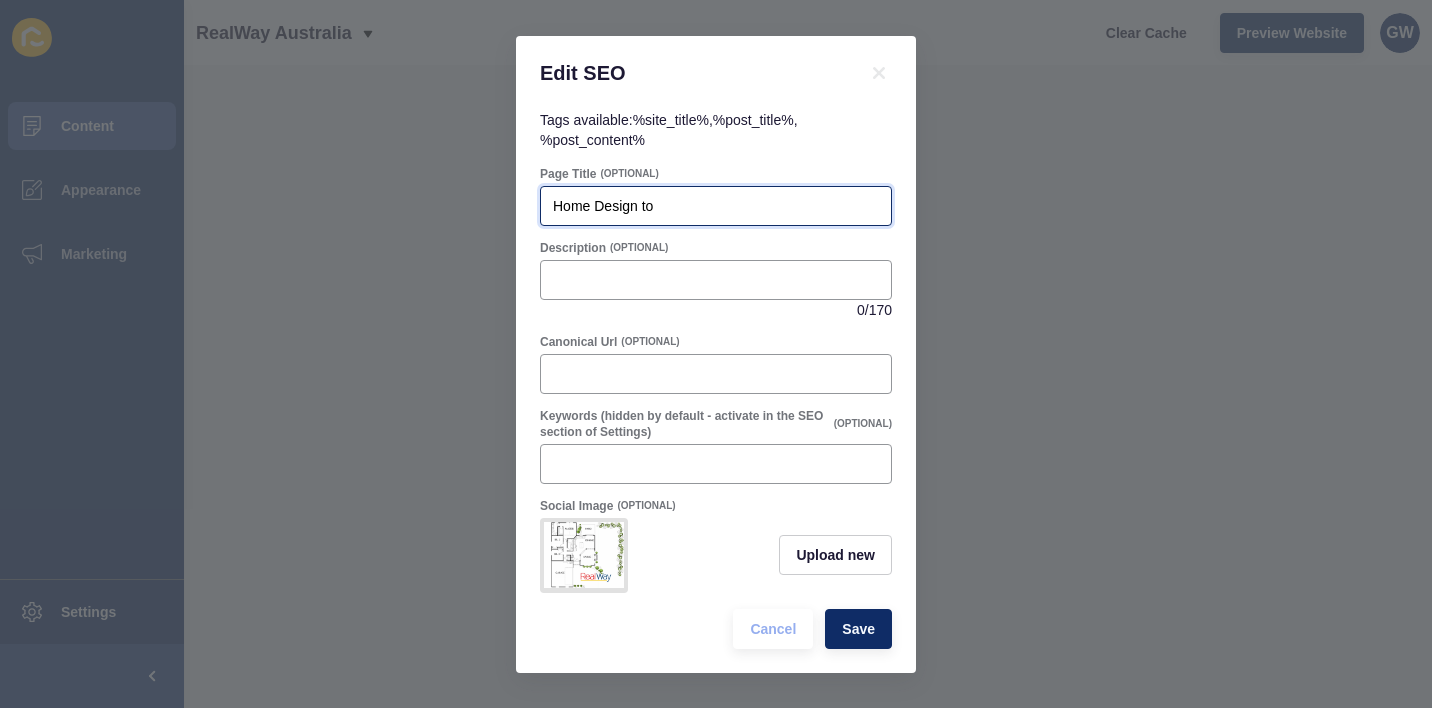 click on "Home Design to" at bounding box center [716, 206] 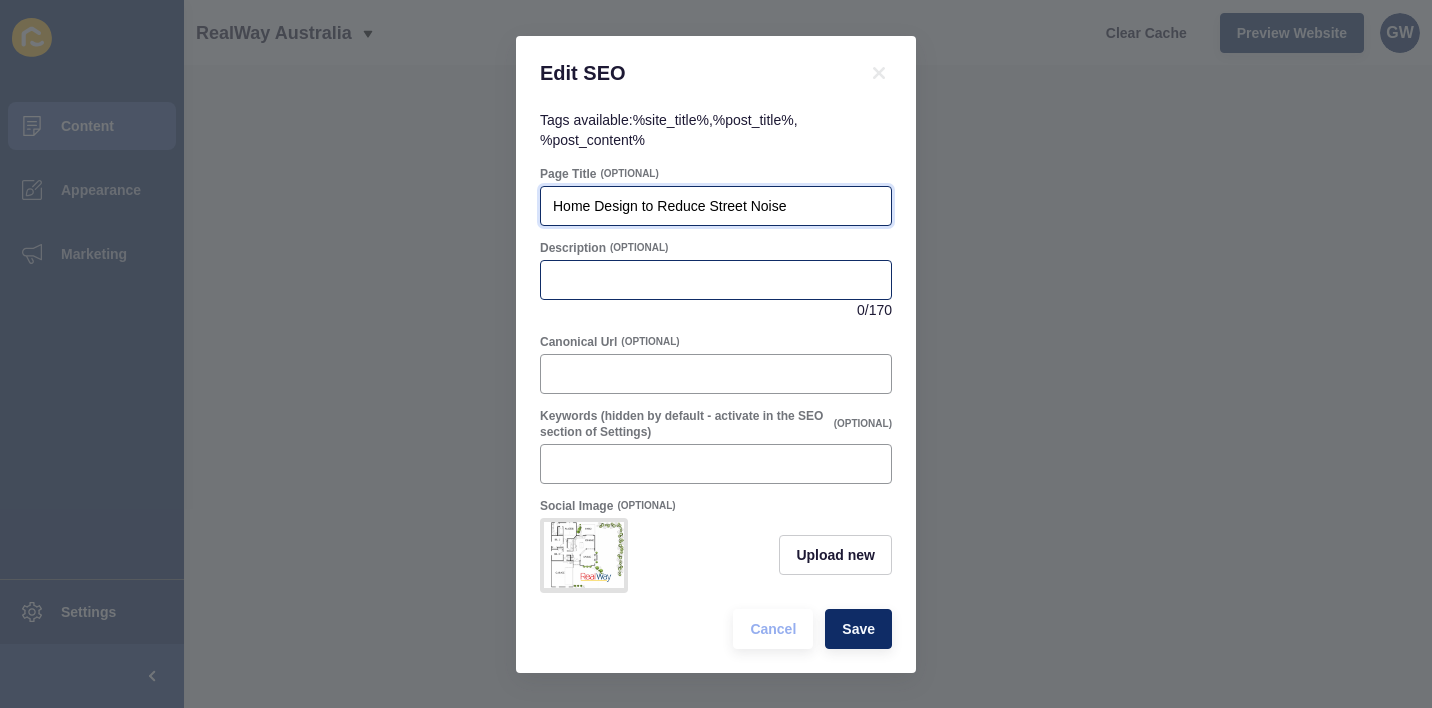 type on "Home Design to Reduce Street Noise" 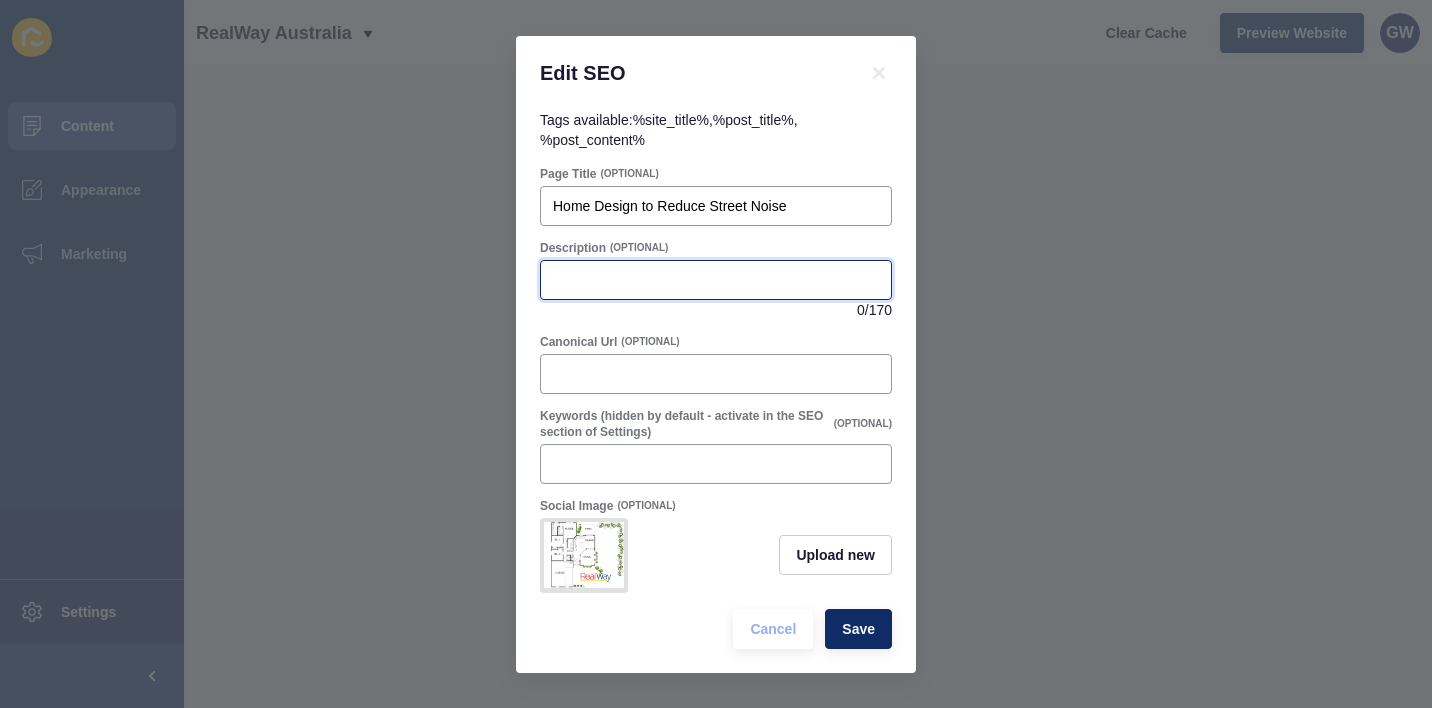click on "Description" at bounding box center (716, 280) 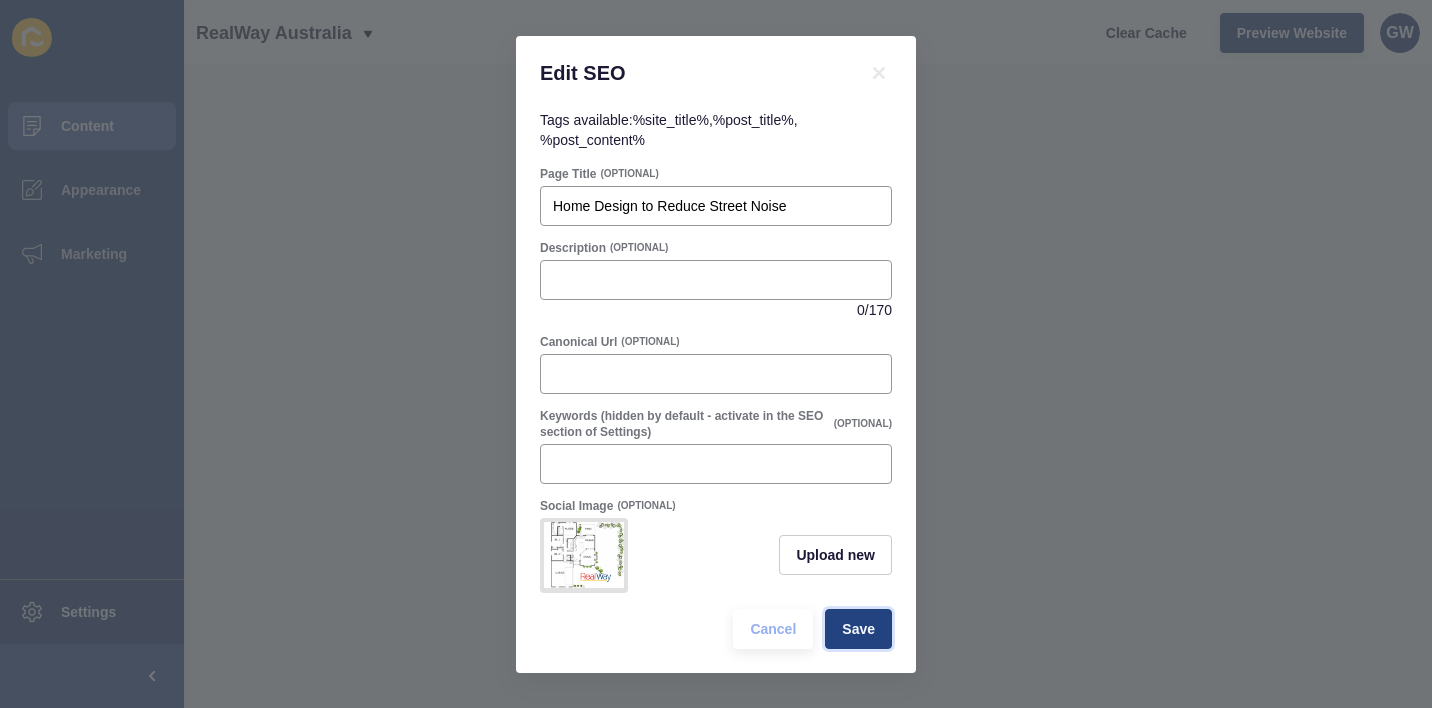 click on "Save" at bounding box center (858, 629) 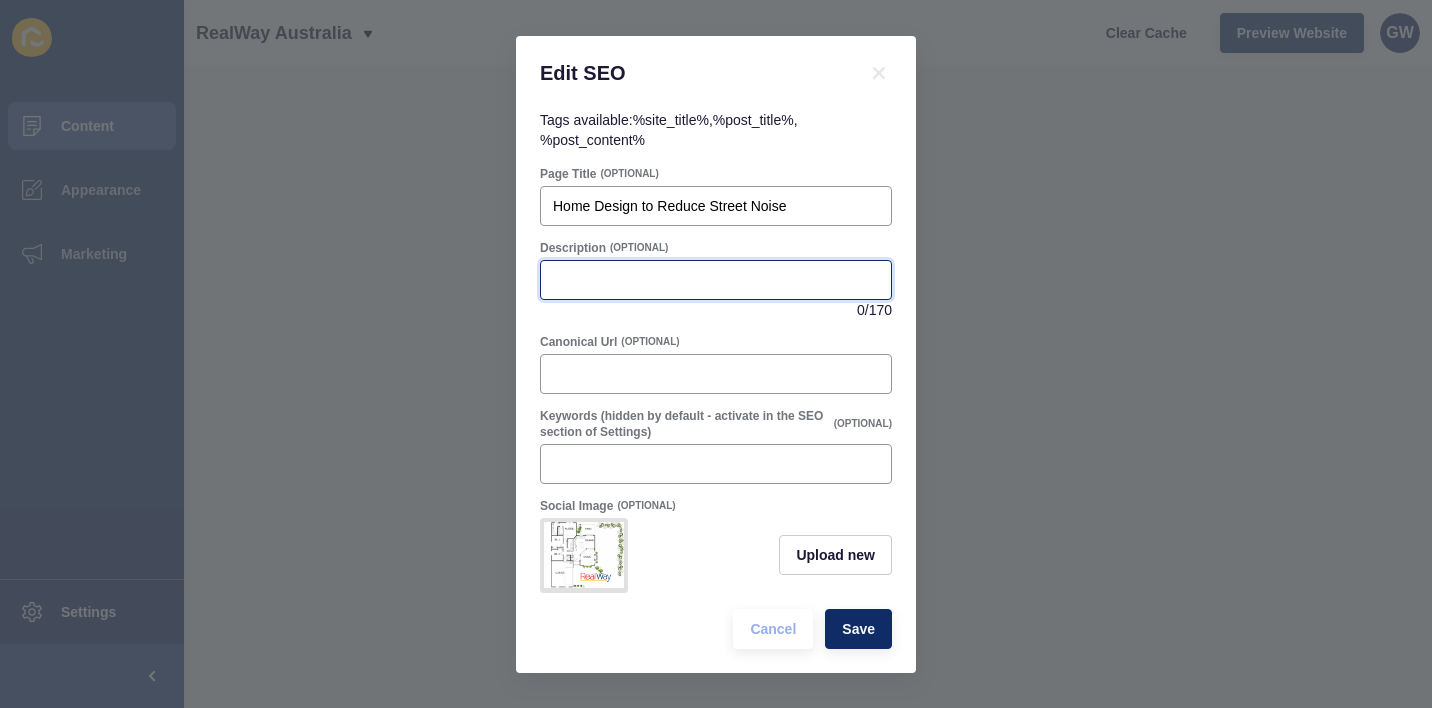 paste on "If your property is near a busy road, highway, or even just a lively suburban street, you’ve likely experienced how intrusive outside noise can be. One clever and often overlooked way to reduce that noise is through garage placement." 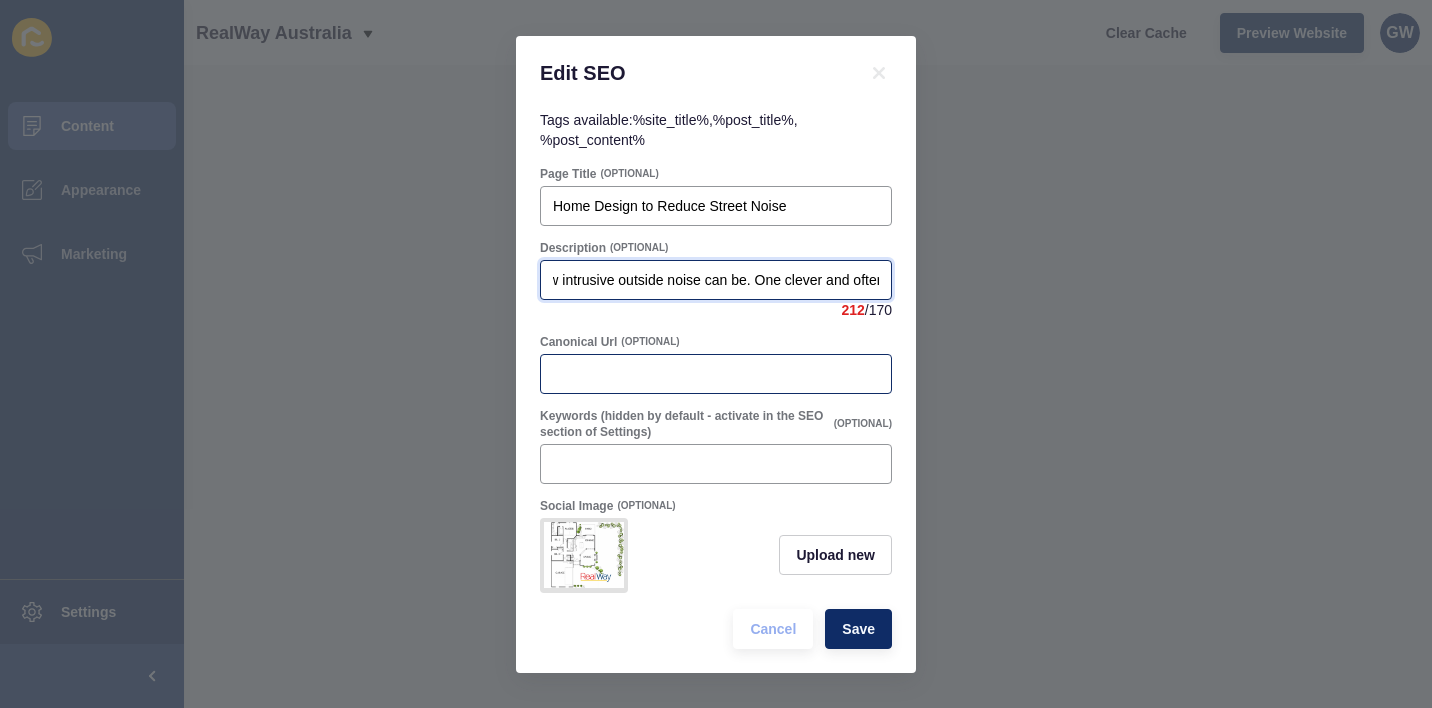 scroll, scrollTop: 0, scrollLeft: 590, axis: horizontal 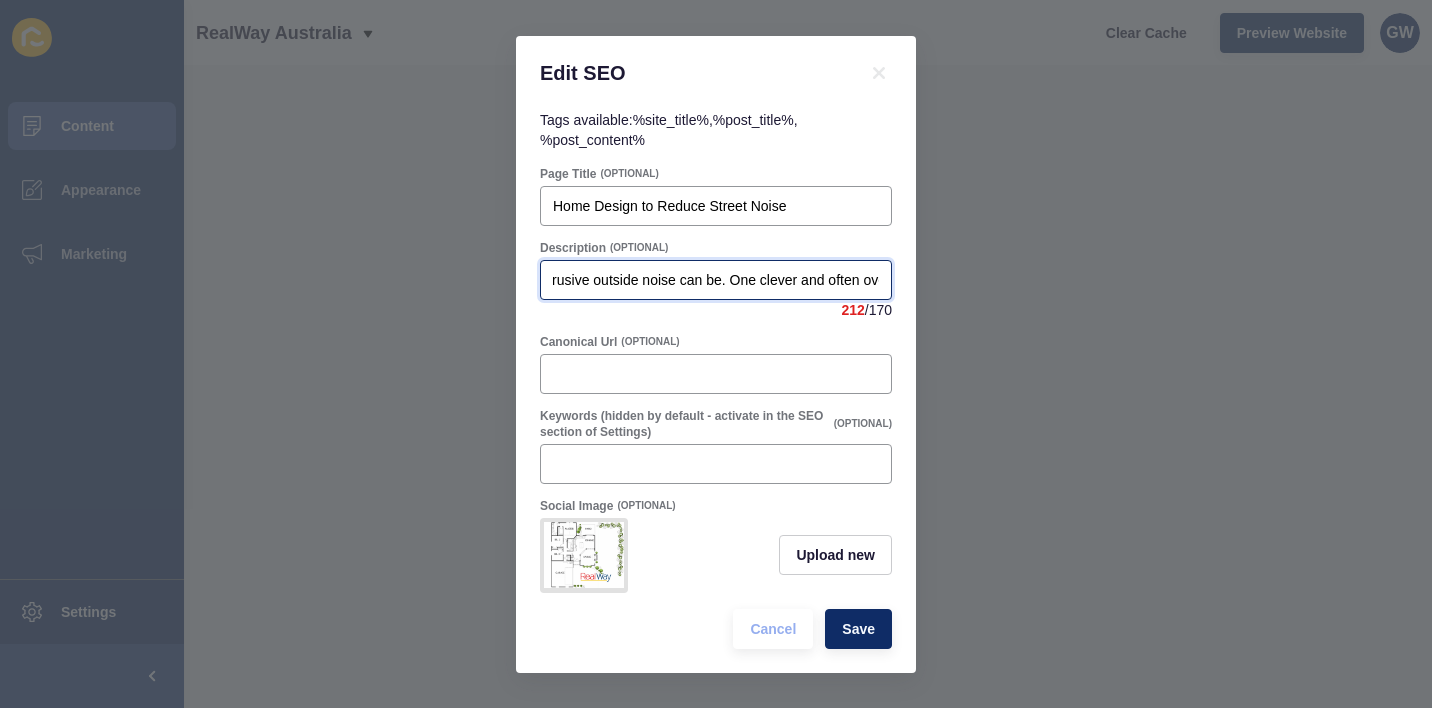 click on "If your property is near a busy road or even just a busy street, you’ve likely experienced how intrusive outside noise can be. One clever and often overlooked way to reduce that noise is through garage placement." at bounding box center (716, 280) 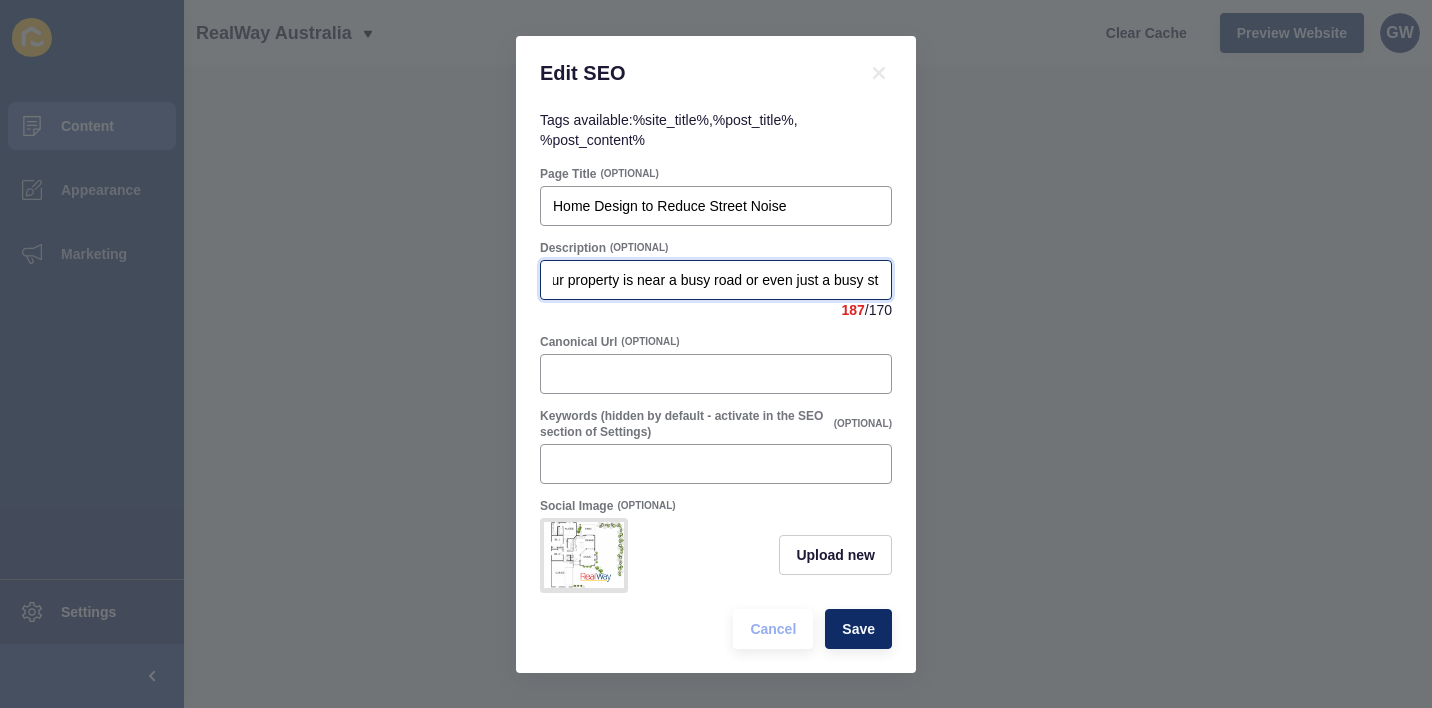 scroll, scrollTop: 0, scrollLeft: 0, axis: both 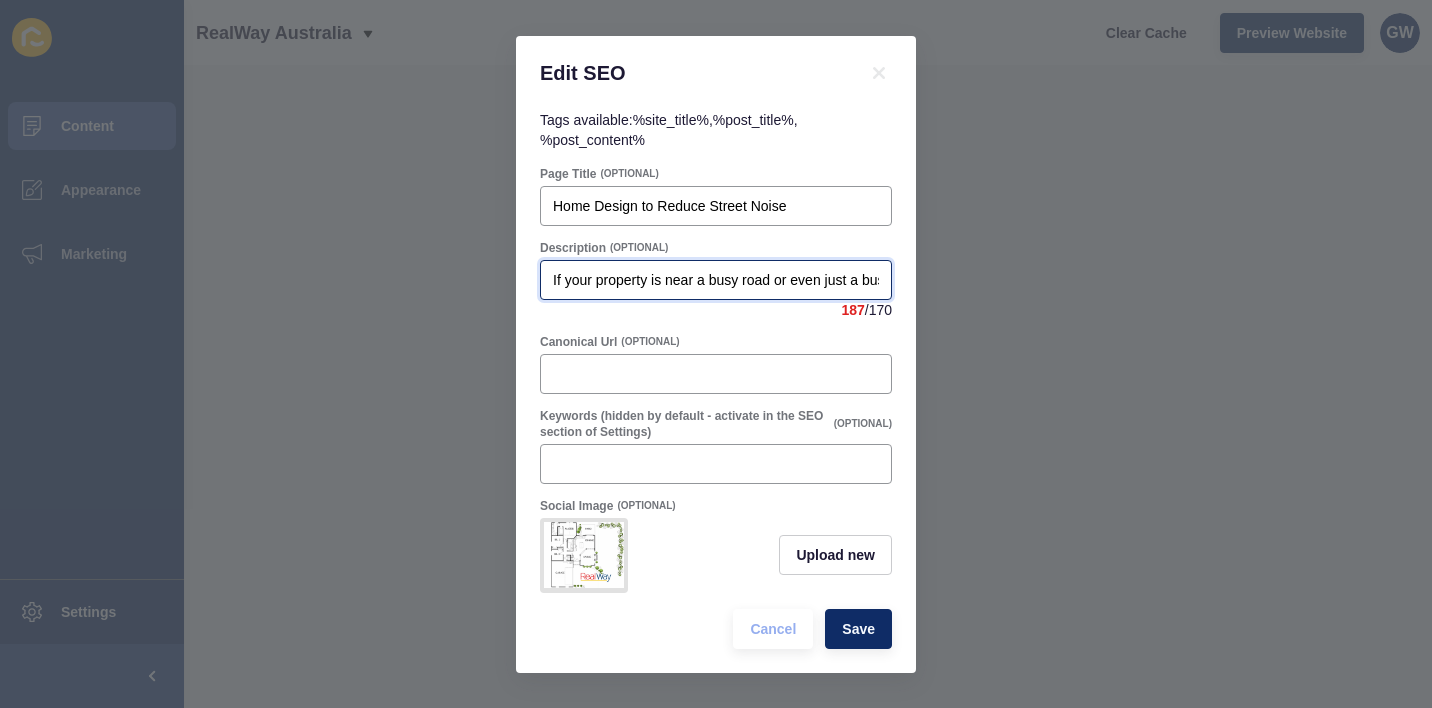 click on "If your property is near a busy road or even just a busy street, you’ve likely experienced how intrusive noise can be. One overlooked way to reduce that noise is through garage placement." at bounding box center [716, 280] 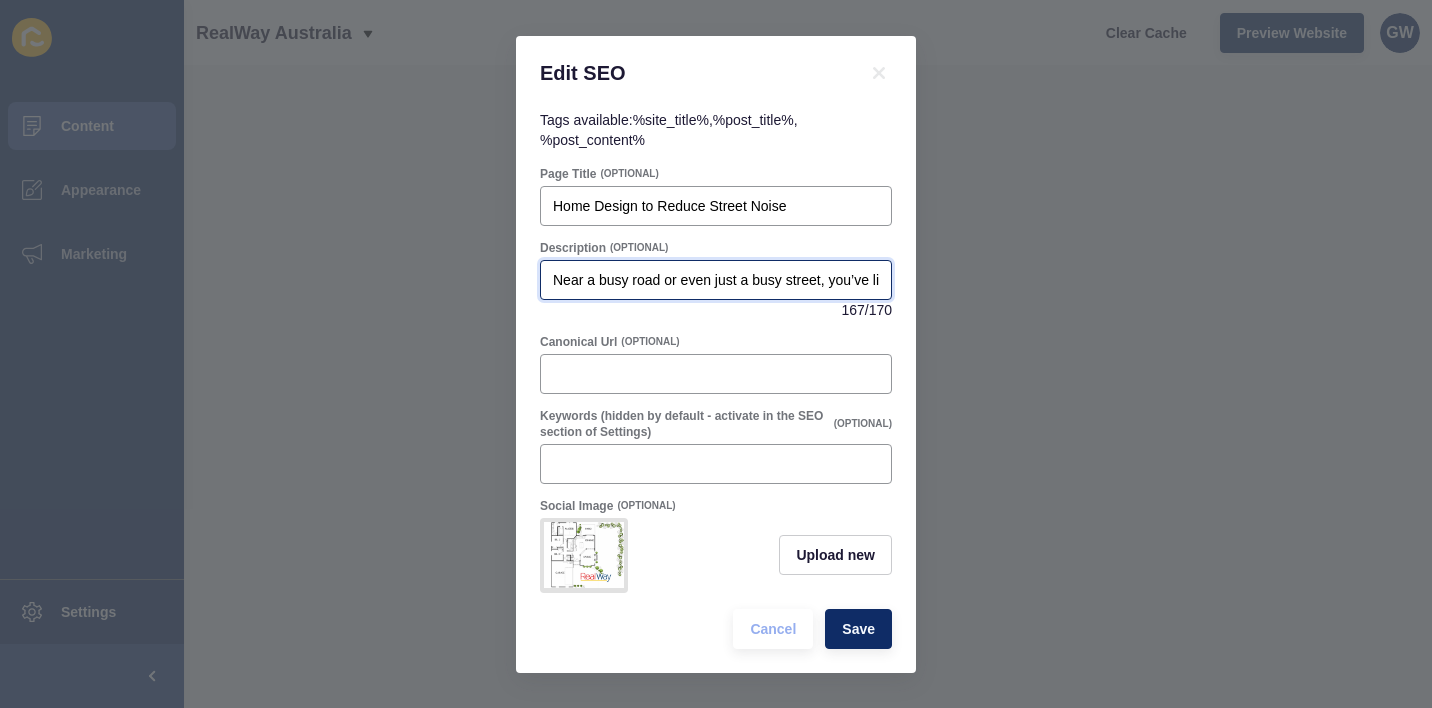 type on "Near a busy road or even just a busy street, you’ve likely experienced how intrusive noise can be. One overlooked way to reduce that noise is through garage placement." 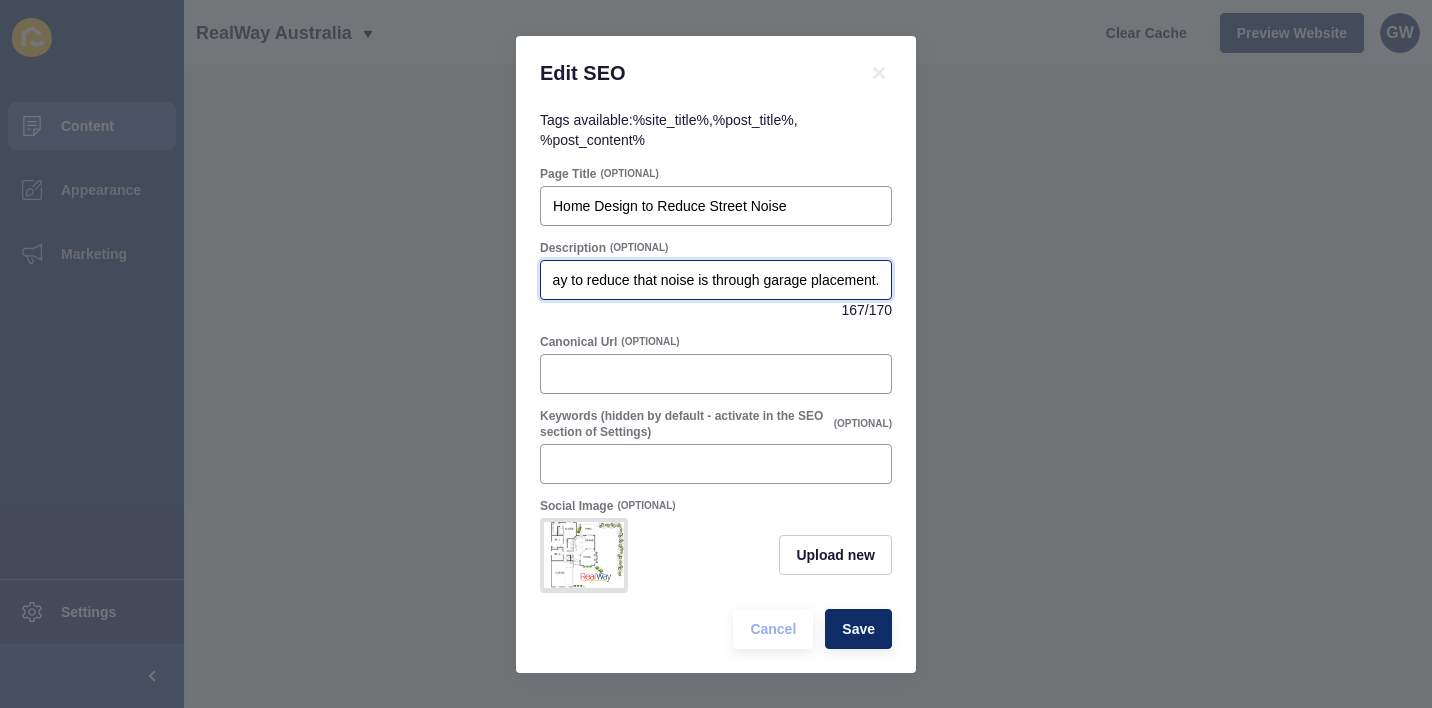scroll, scrollTop: 0, scrollLeft: 814, axis: horizontal 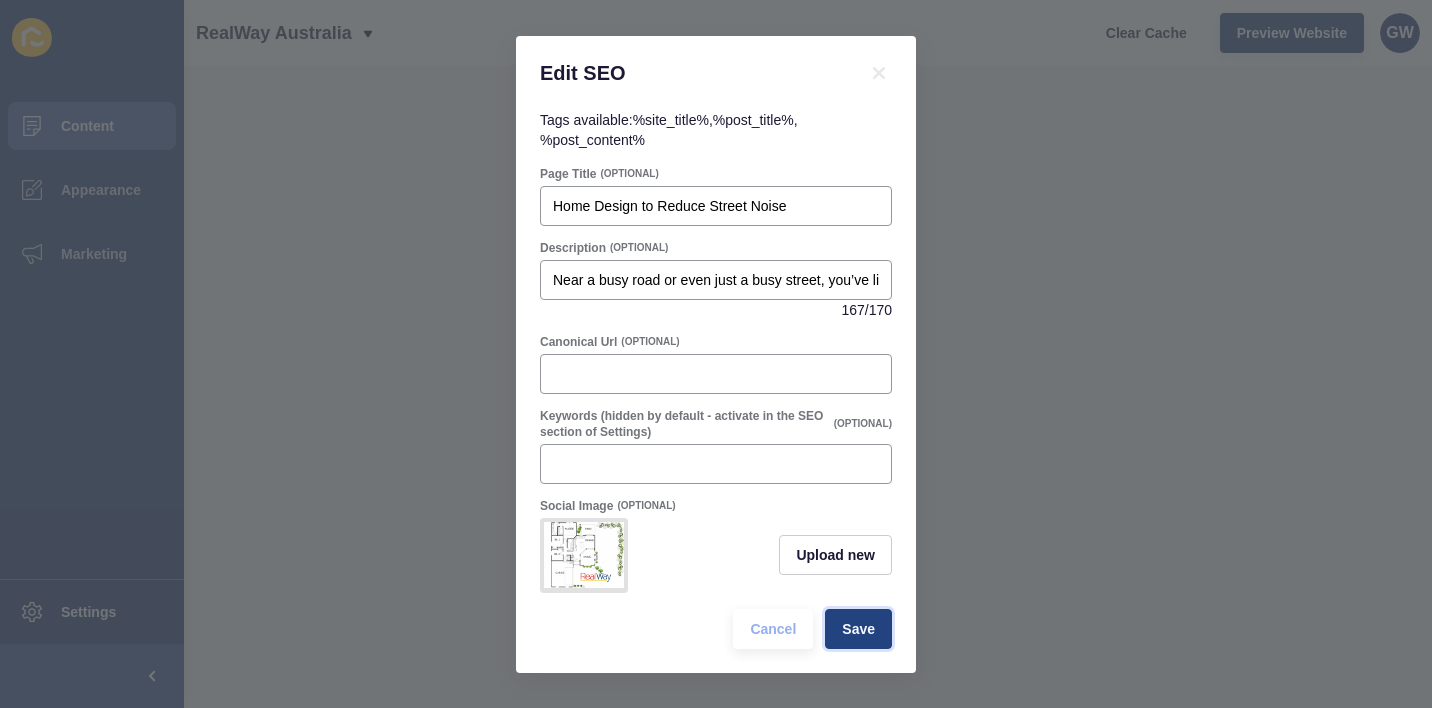 click on "Save" at bounding box center (858, 629) 